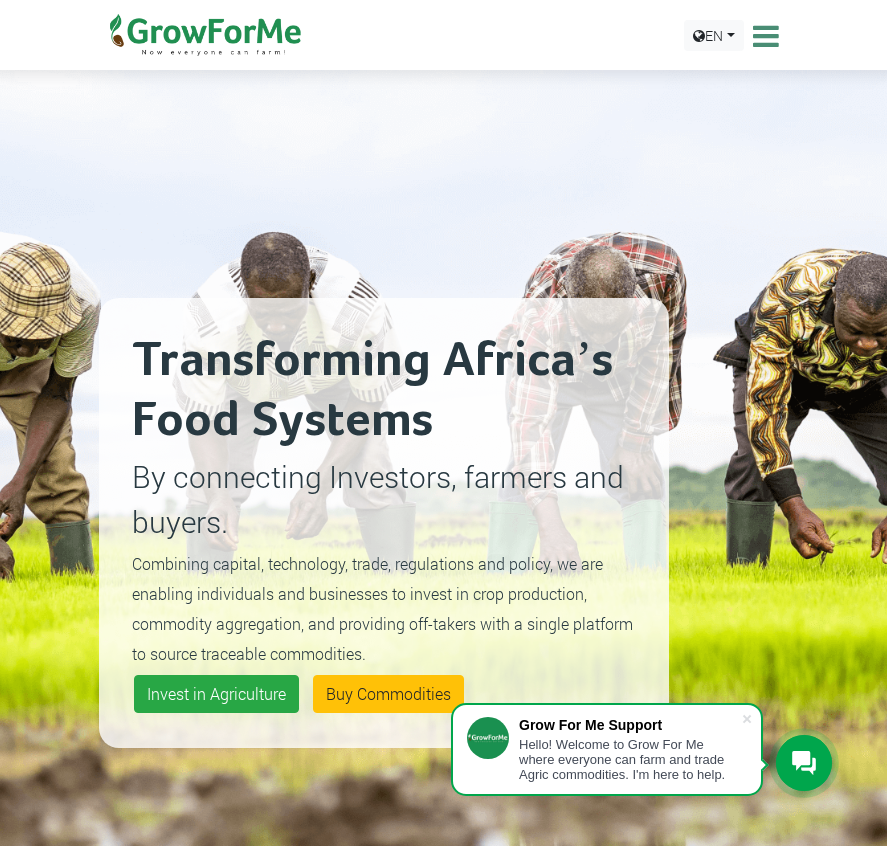 scroll, scrollTop: 600, scrollLeft: 0, axis: vertical 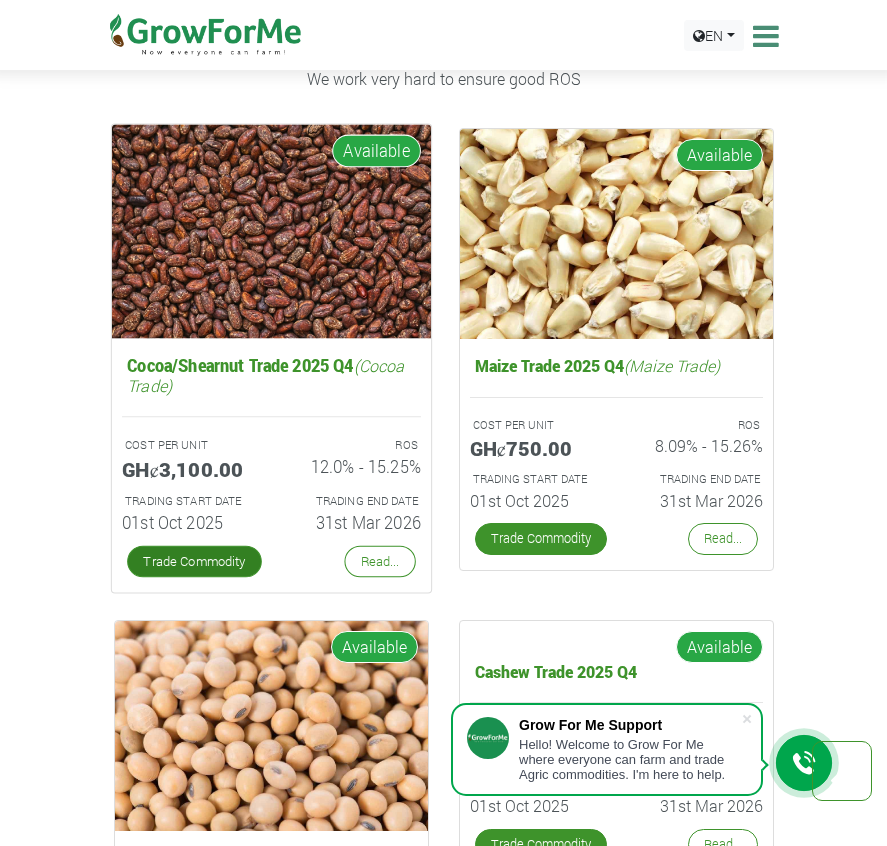 click on "Trade Commodity" at bounding box center (194, 562) 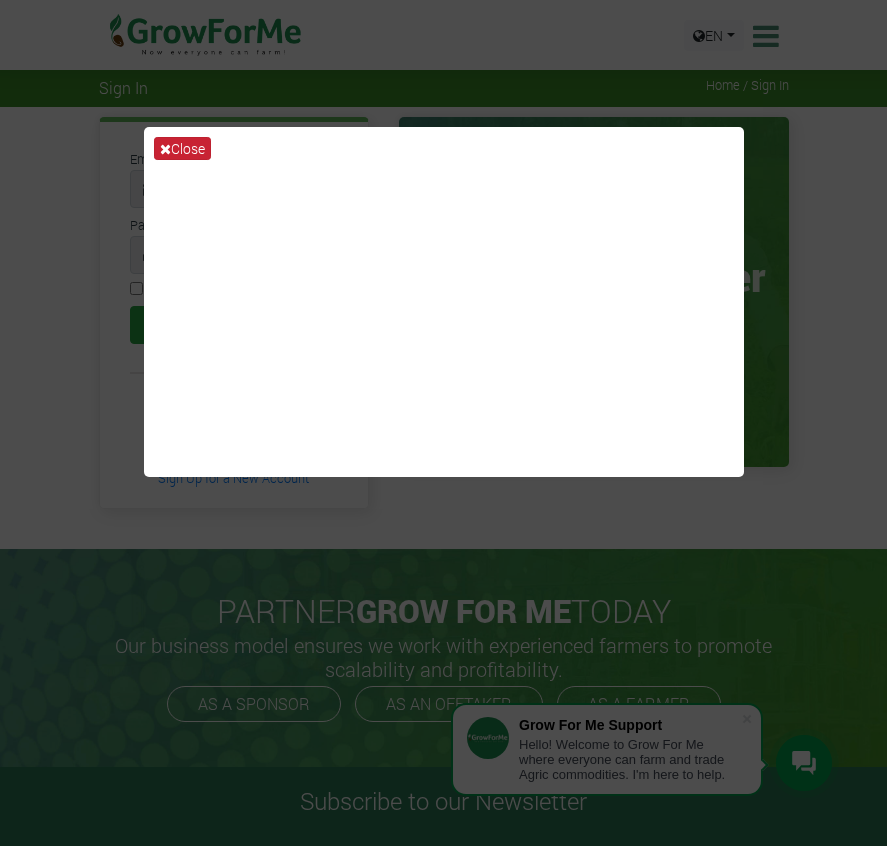scroll, scrollTop: 0, scrollLeft: 0, axis: both 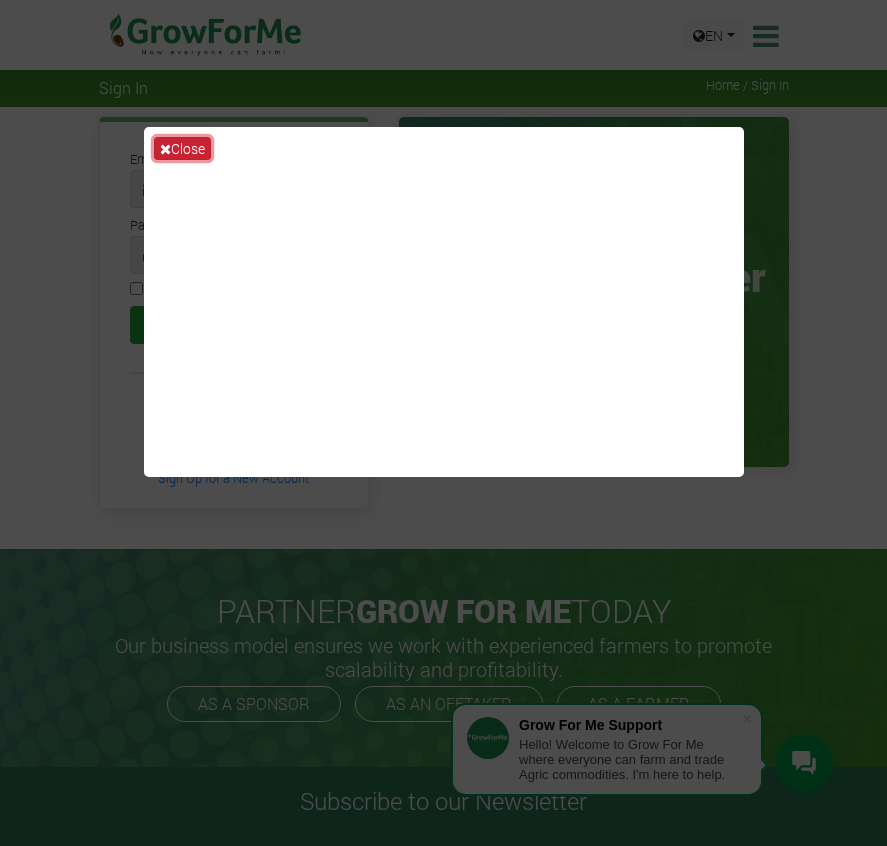 click on "Close" at bounding box center [182, 148] 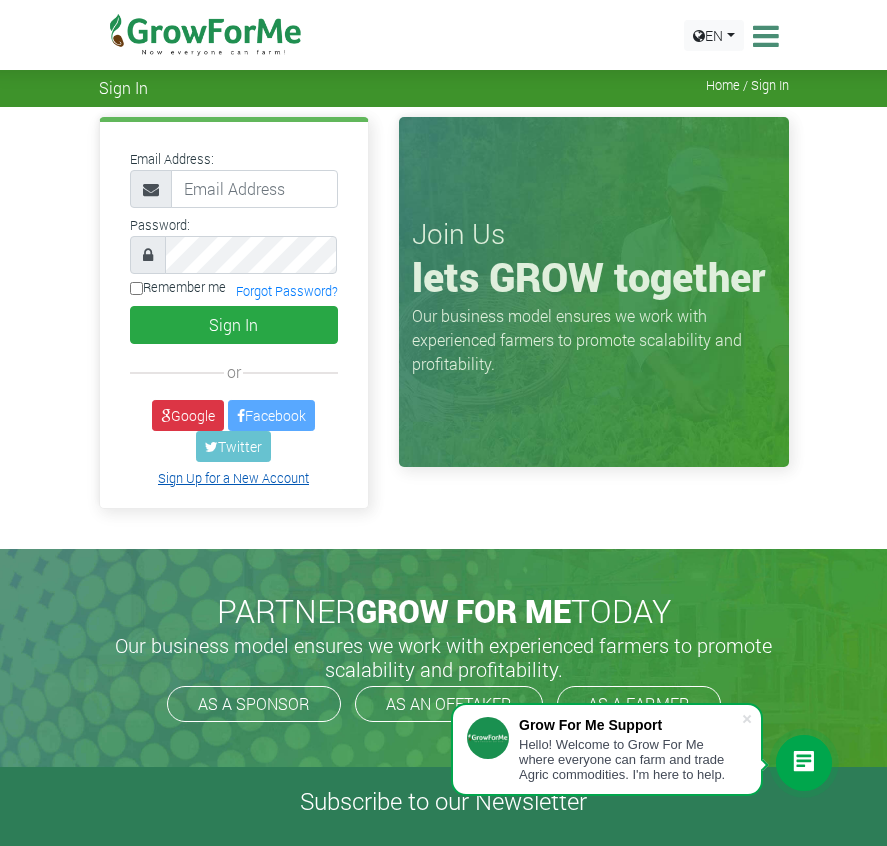 click on "Sign Up for a New Account" at bounding box center (233, 478) 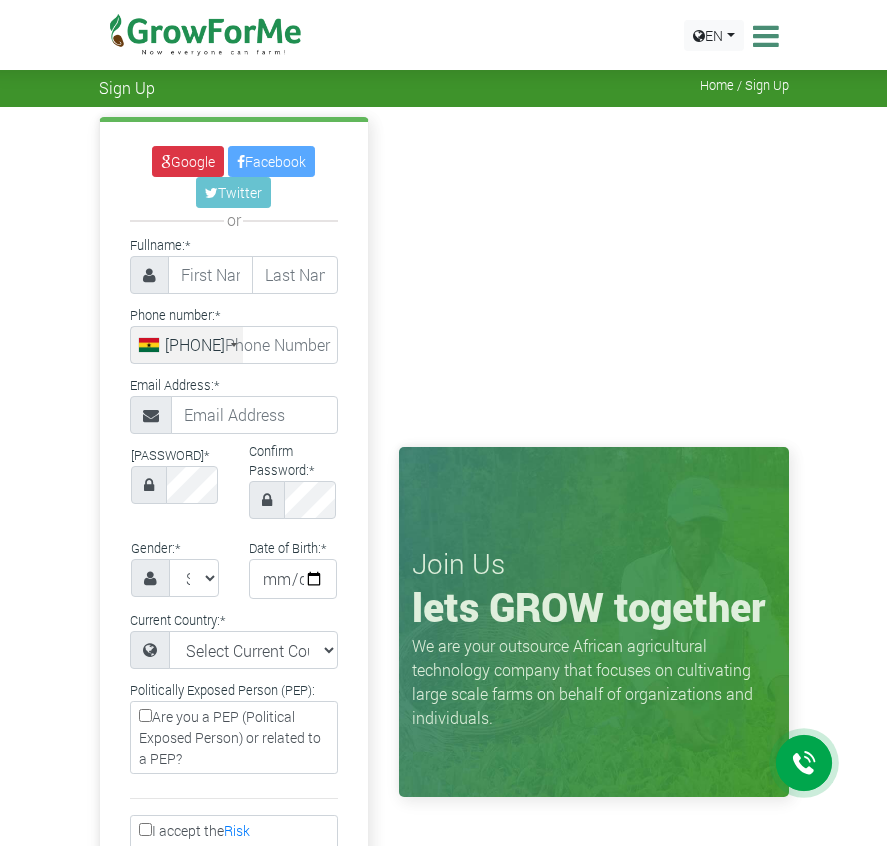 scroll, scrollTop: 0, scrollLeft: 0, axis: both 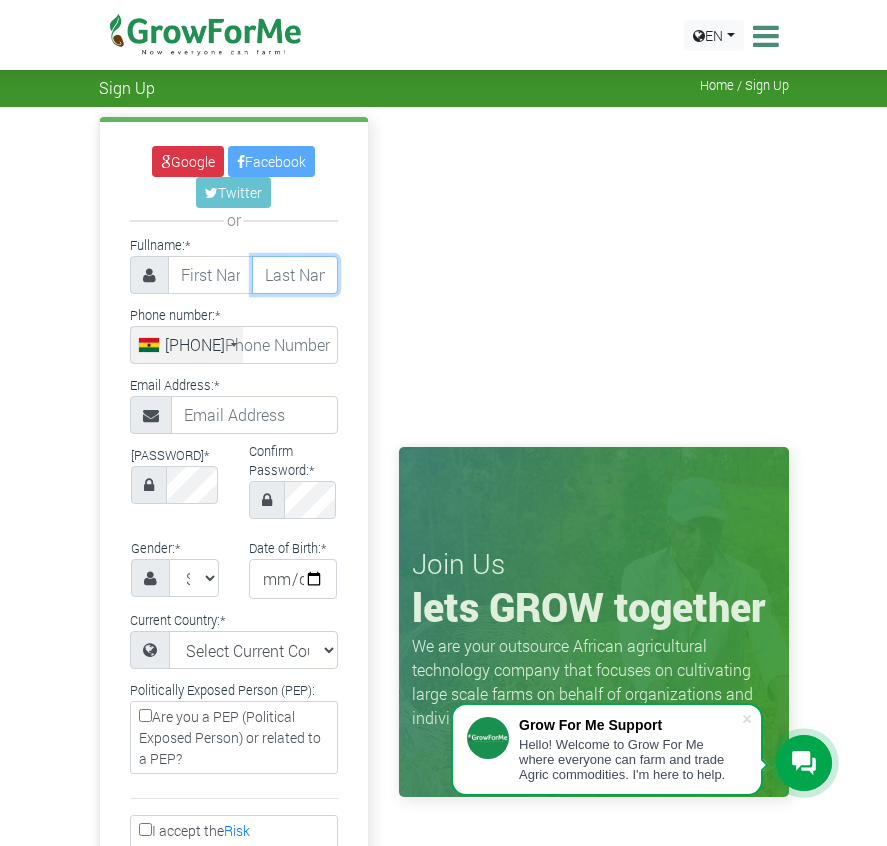 click at bounding box center [295, 275] 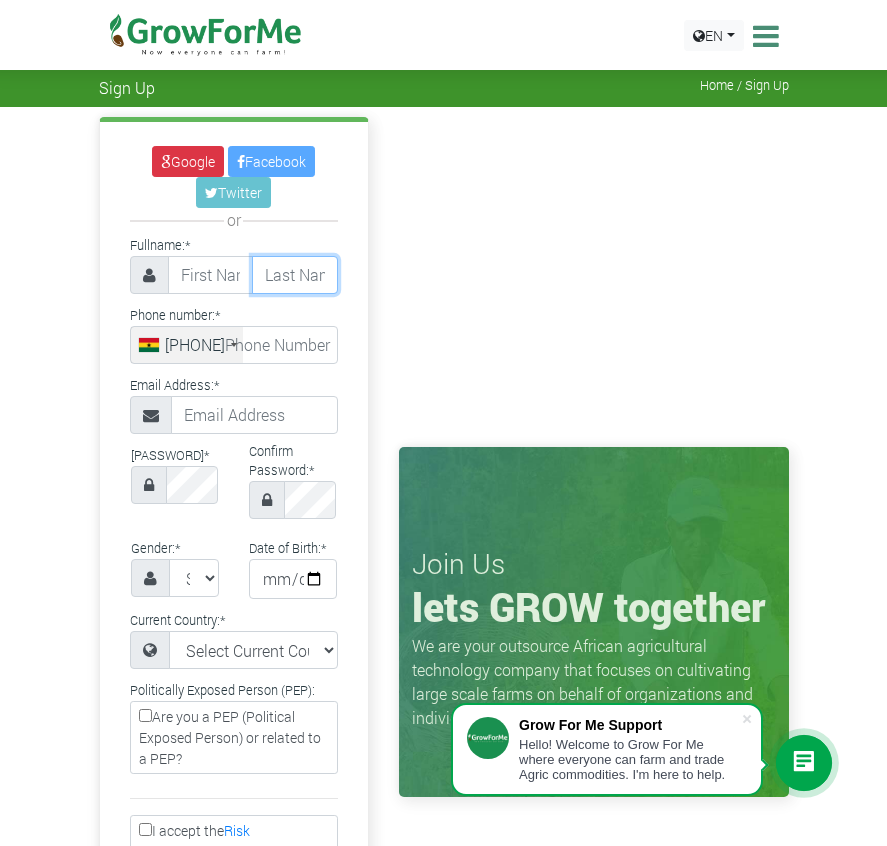 type on "[LAST NAME]" 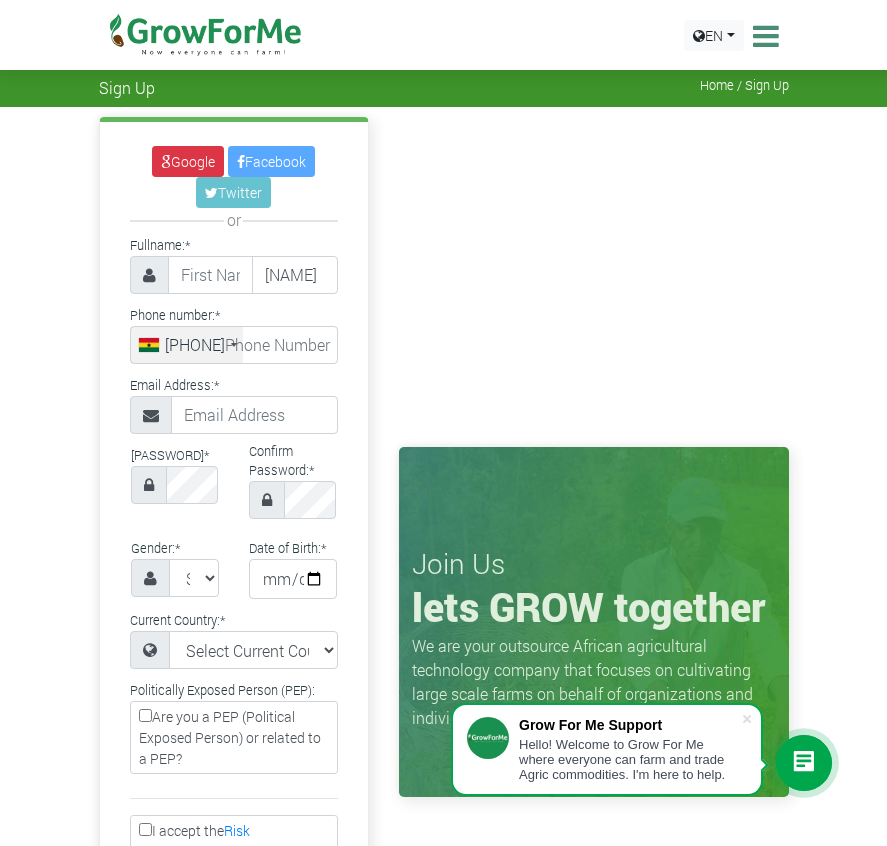 type on "VICTORIA" 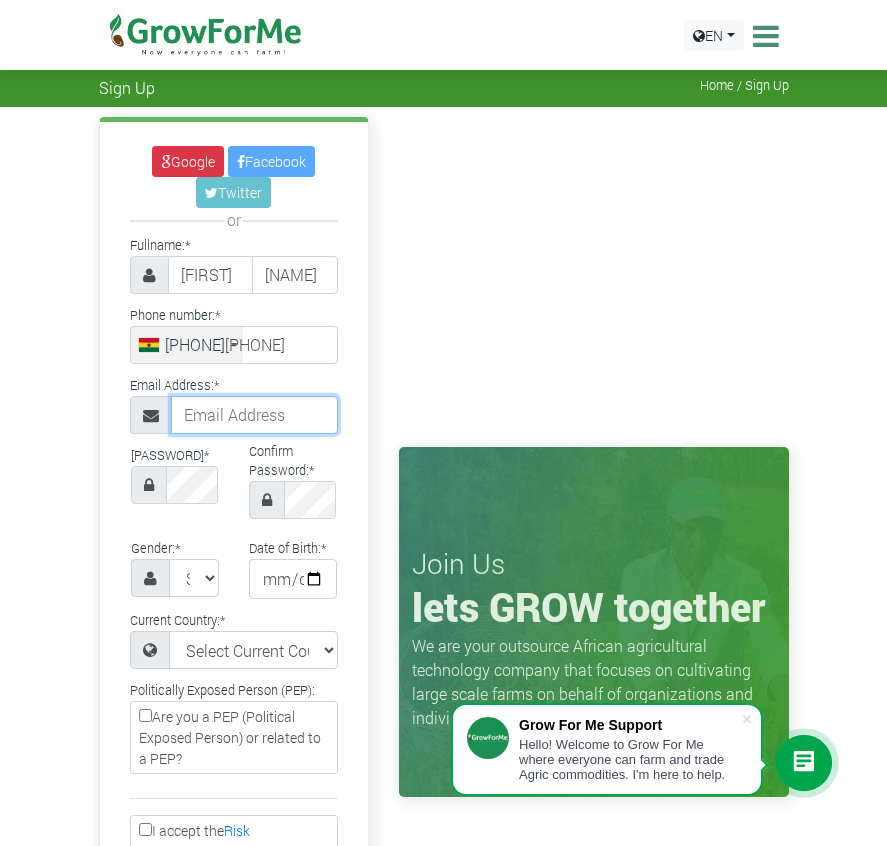 type on "calidadogbey990@gmail.com" 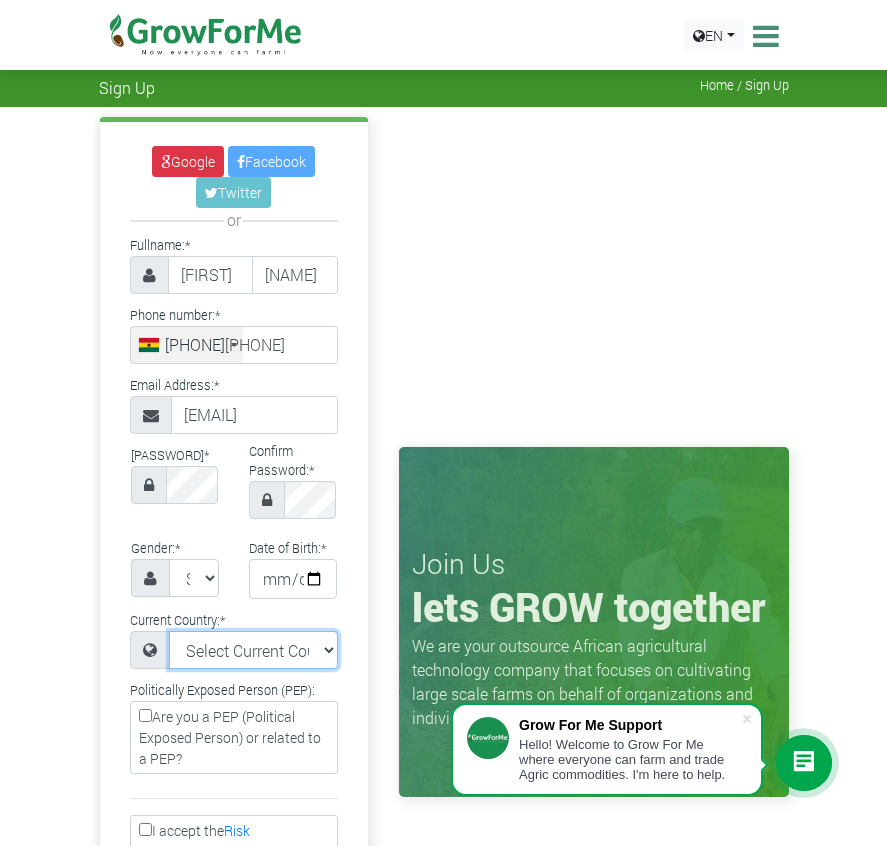 select on "Ghana" 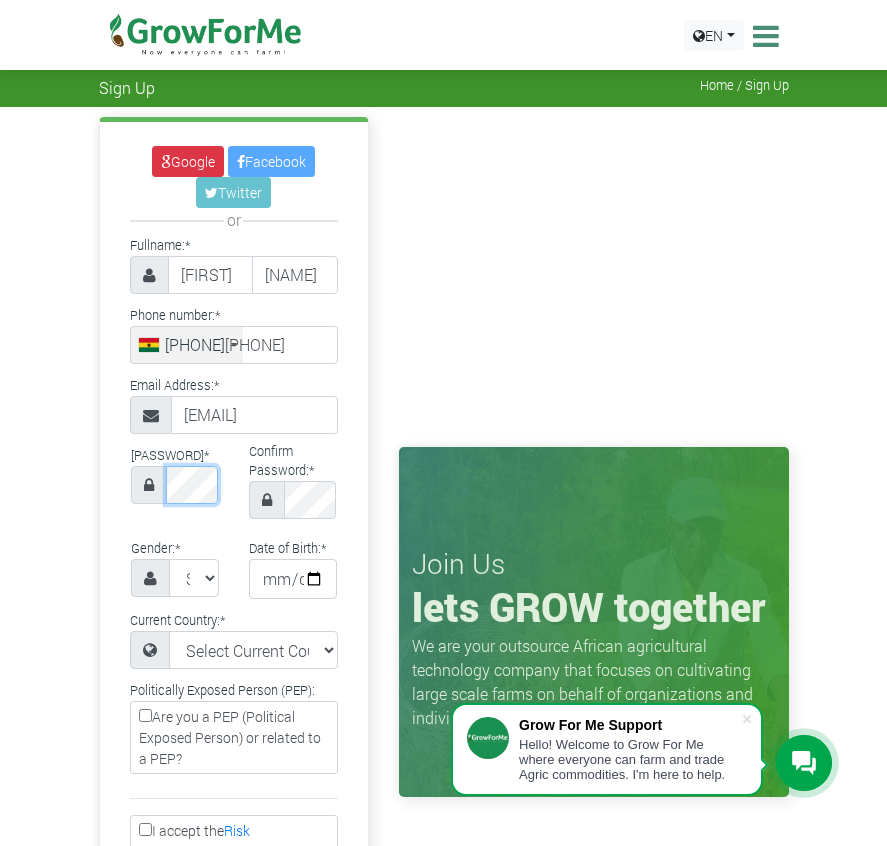 scroll, scrollTop: 0, scrollLeft: 44, axis: horizontal 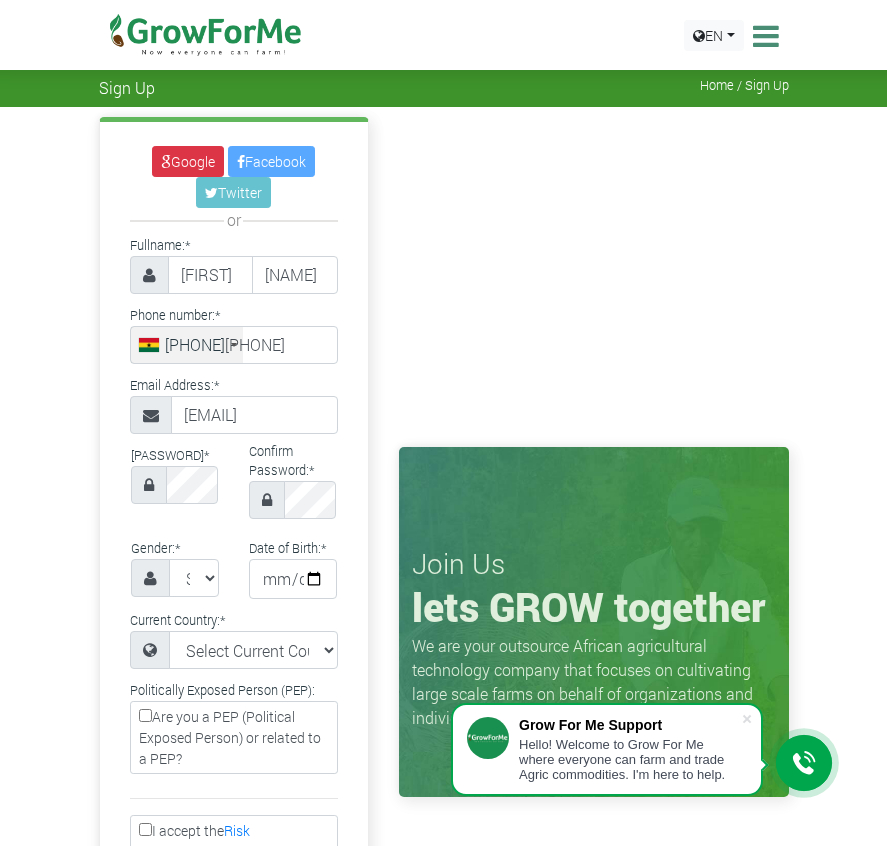 click at bounding box center (149, 485) 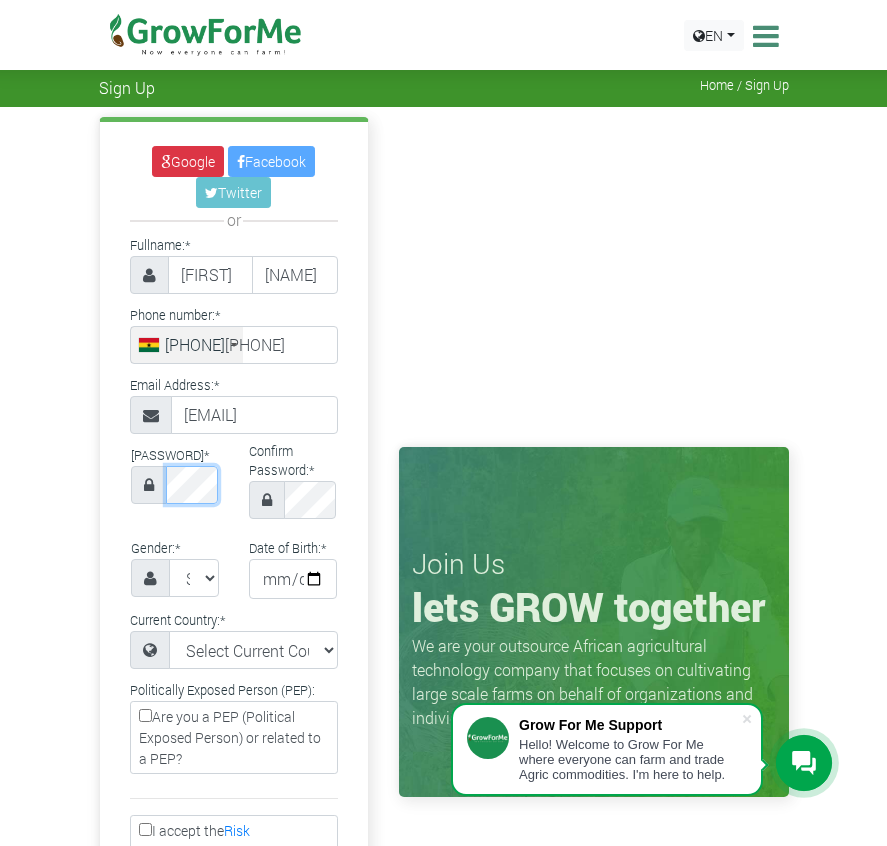 scroll, scrollTop: 0, scrollLeft: 44, axis: horizontal 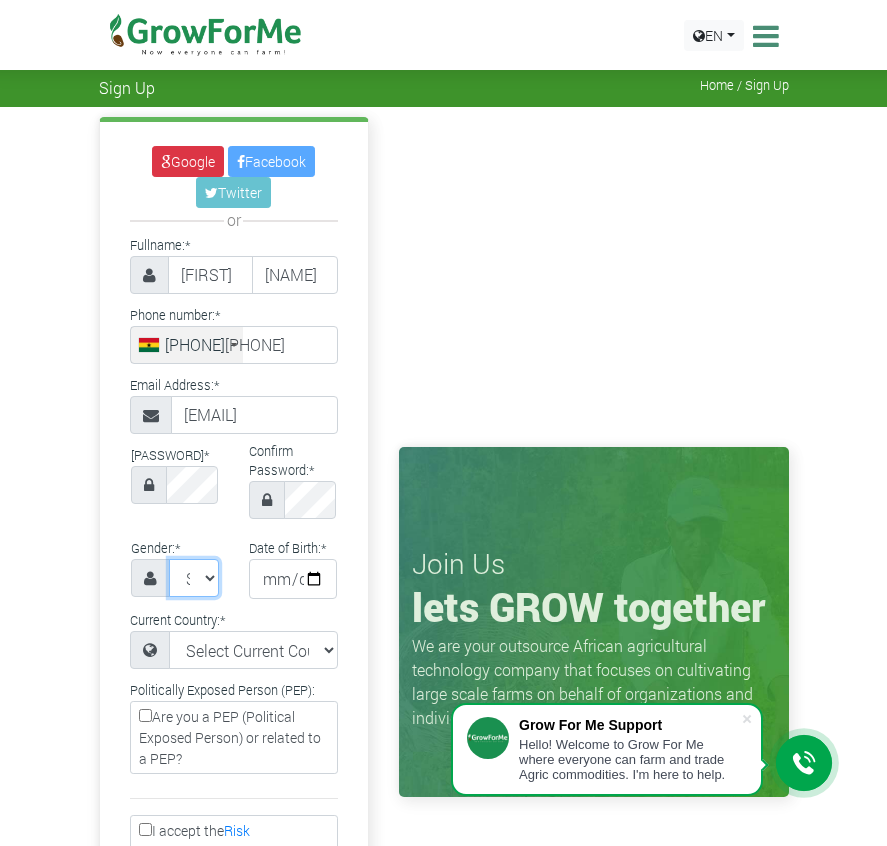 click on "Select Gender
Female
Male" at bounding box center [194, 578] 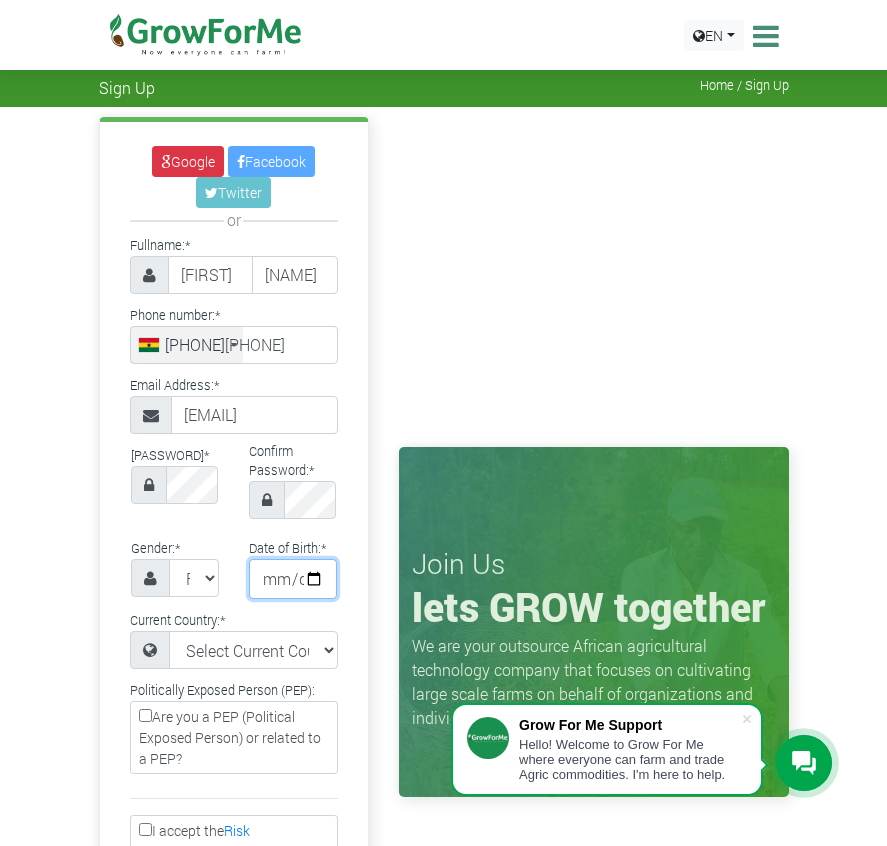 click at bounding box center (293, 579) 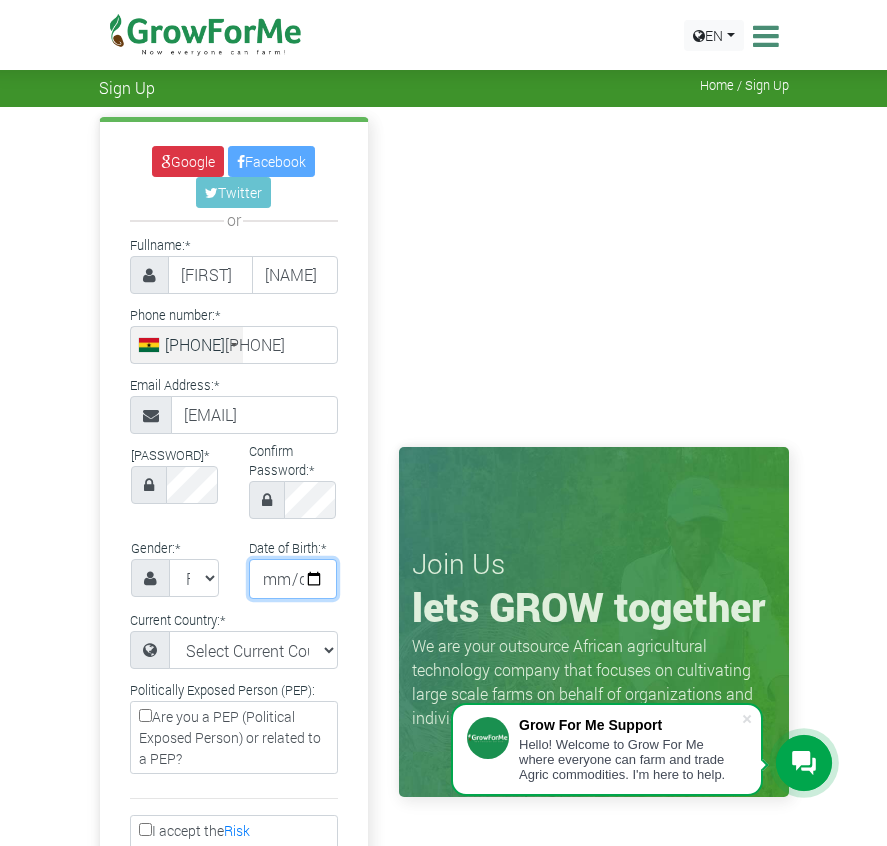 click on "1998-06-01" at bounding box center (293, 579) 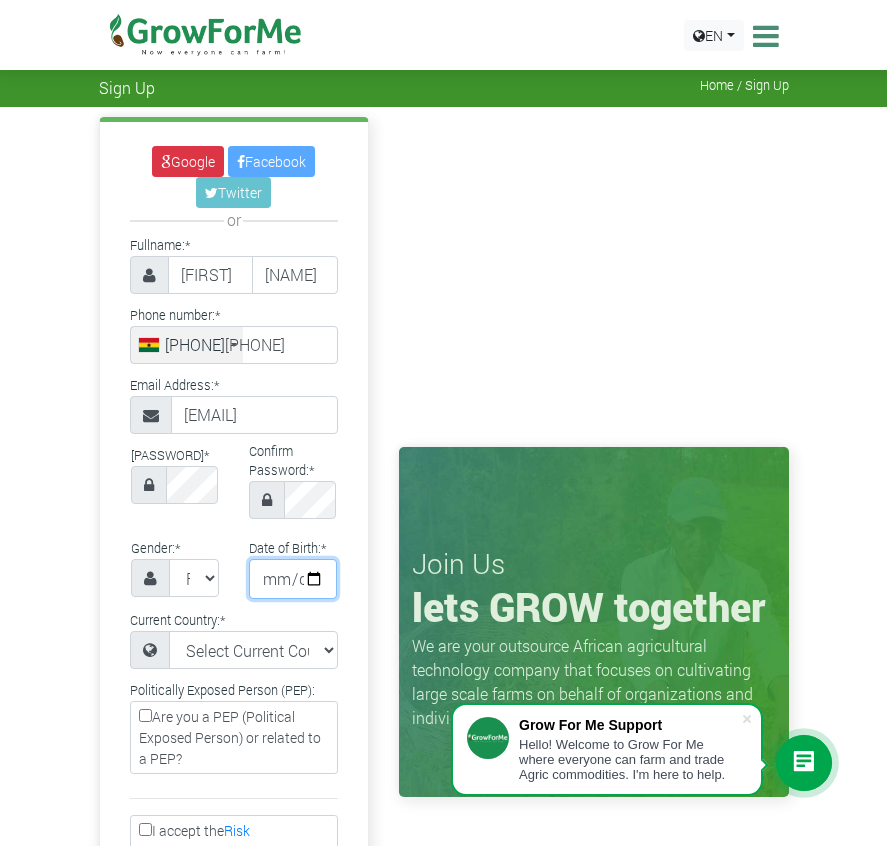 click on "1998-06-01" at bounding box center (293, 579) 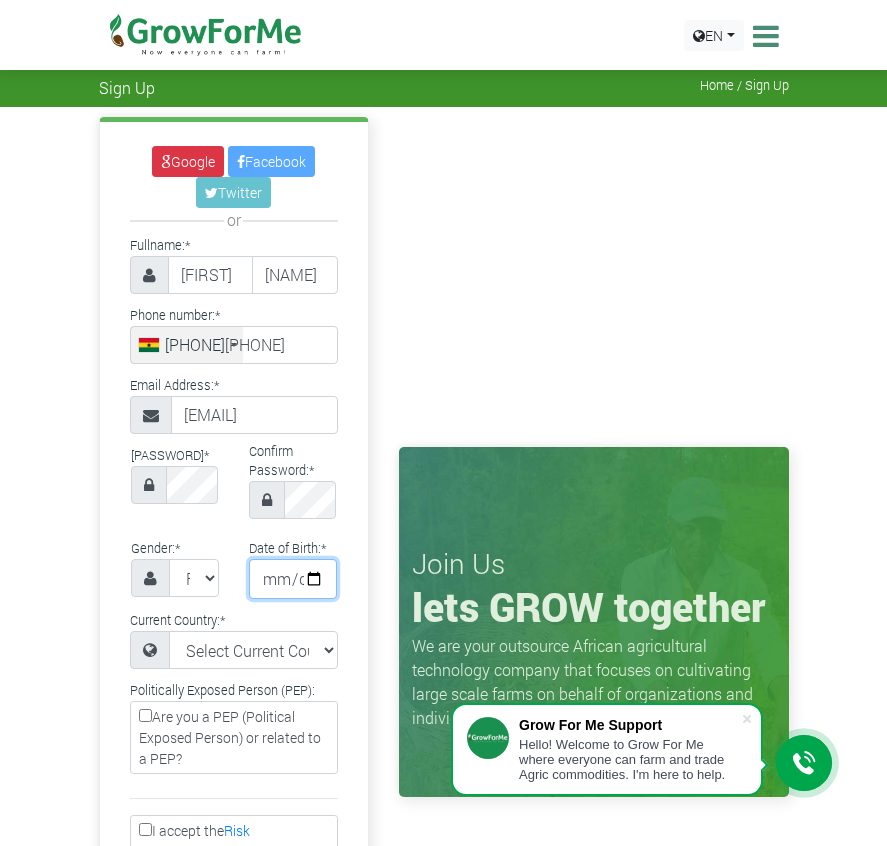 type on "1998-06-06" 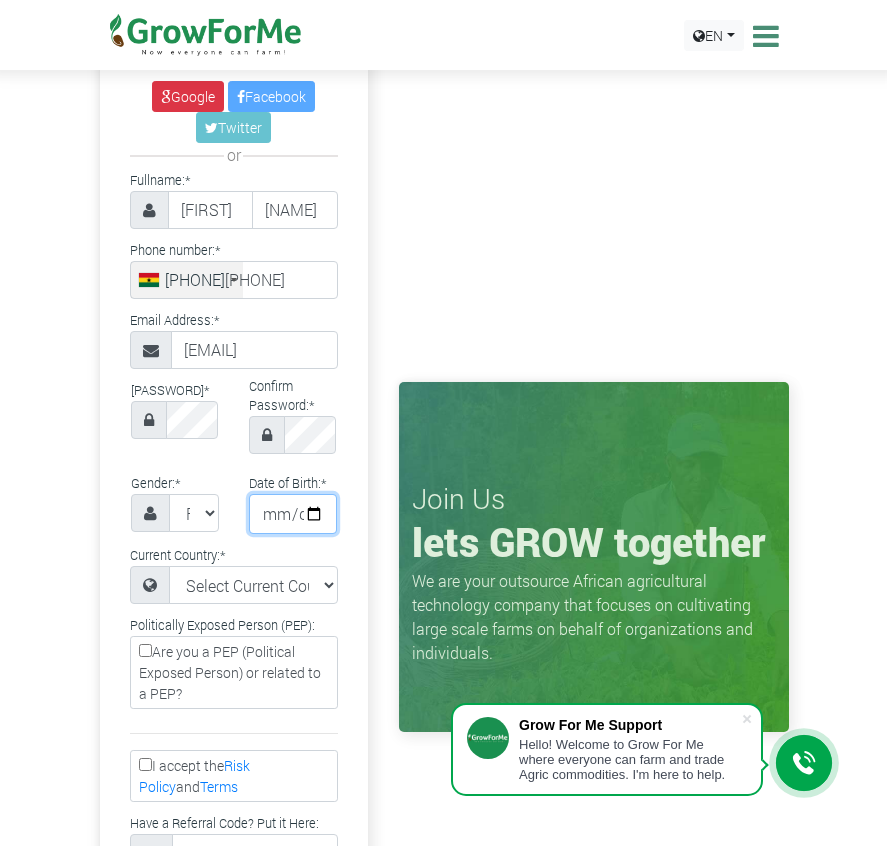 scroll, scrollTop: 100, scrollLeft: 0, axis: vertical 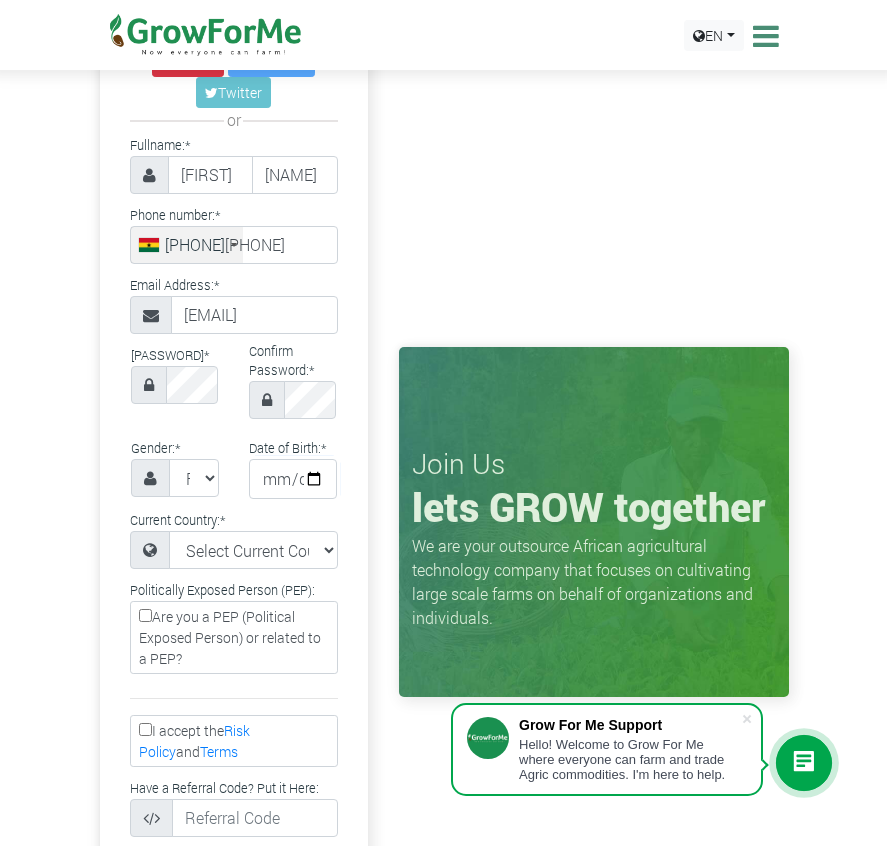 click on "I accept the   Risk Policy    and  Terms" at bounding box center [145, 729] 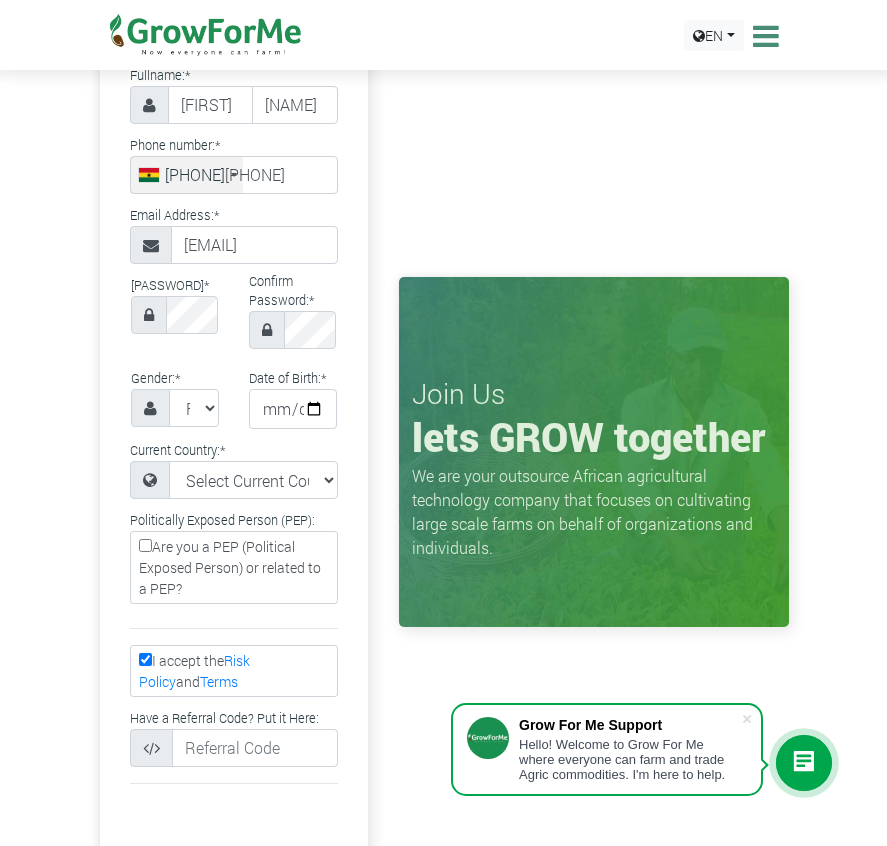 scroll, scrollTop: 400, scrollLeft: 0, axis: vertical 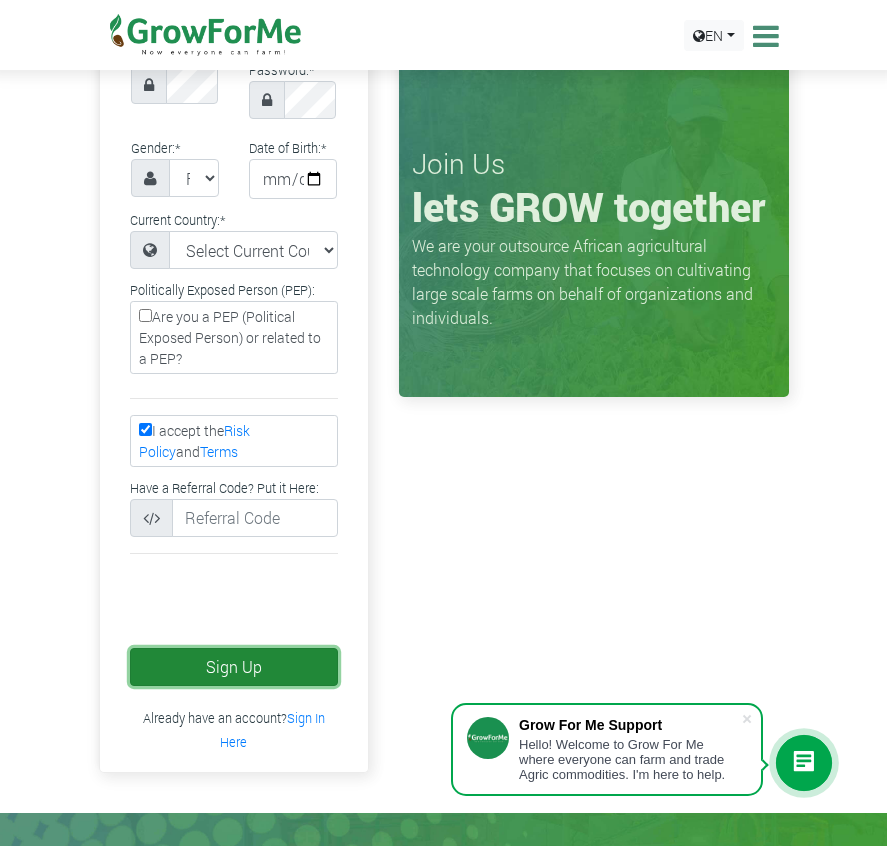 click on "Sign Up" at bounding box center [234, 667] 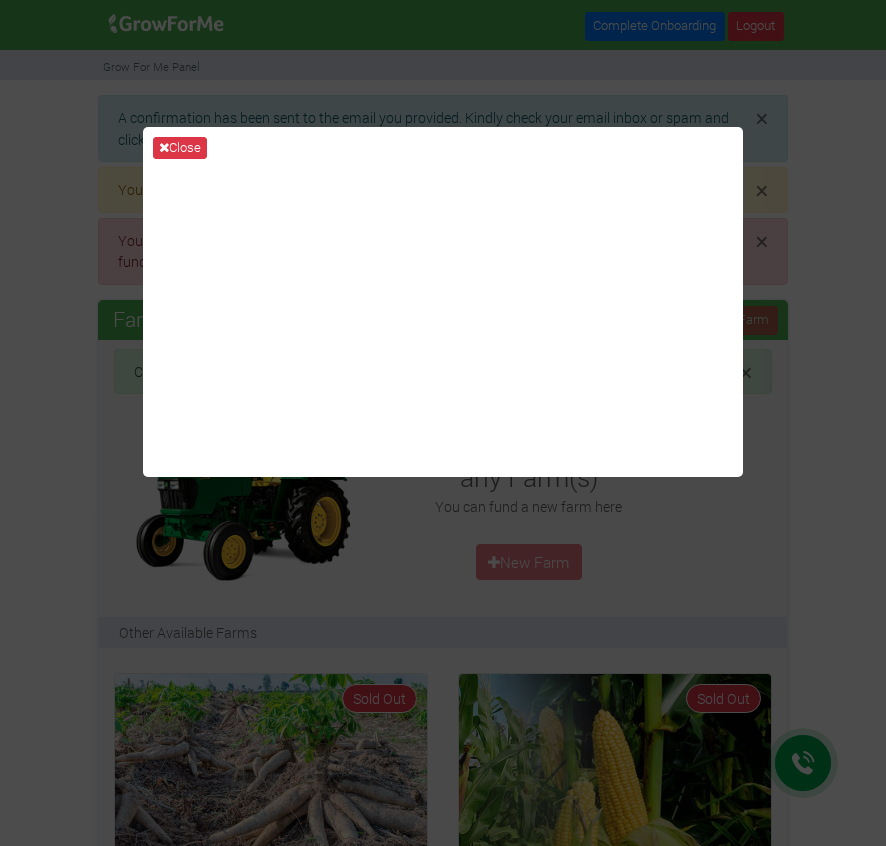 scroll, scrollTop: 0, scrollLeft: 0, axis: both 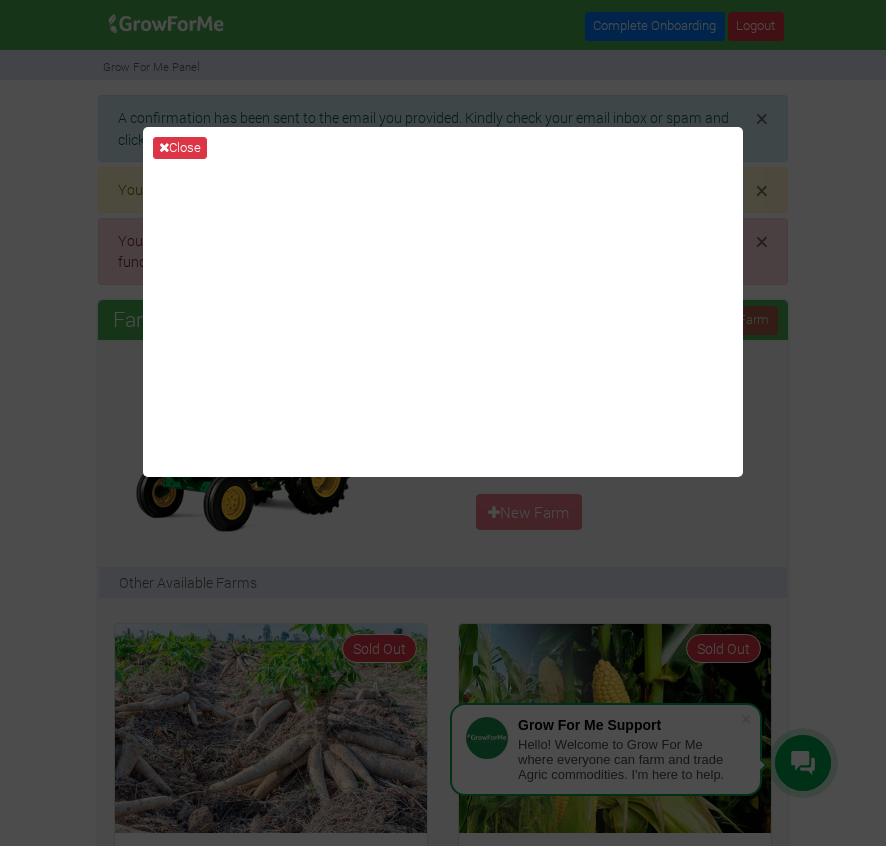 click on "Close" at bounding box center (443, 423) 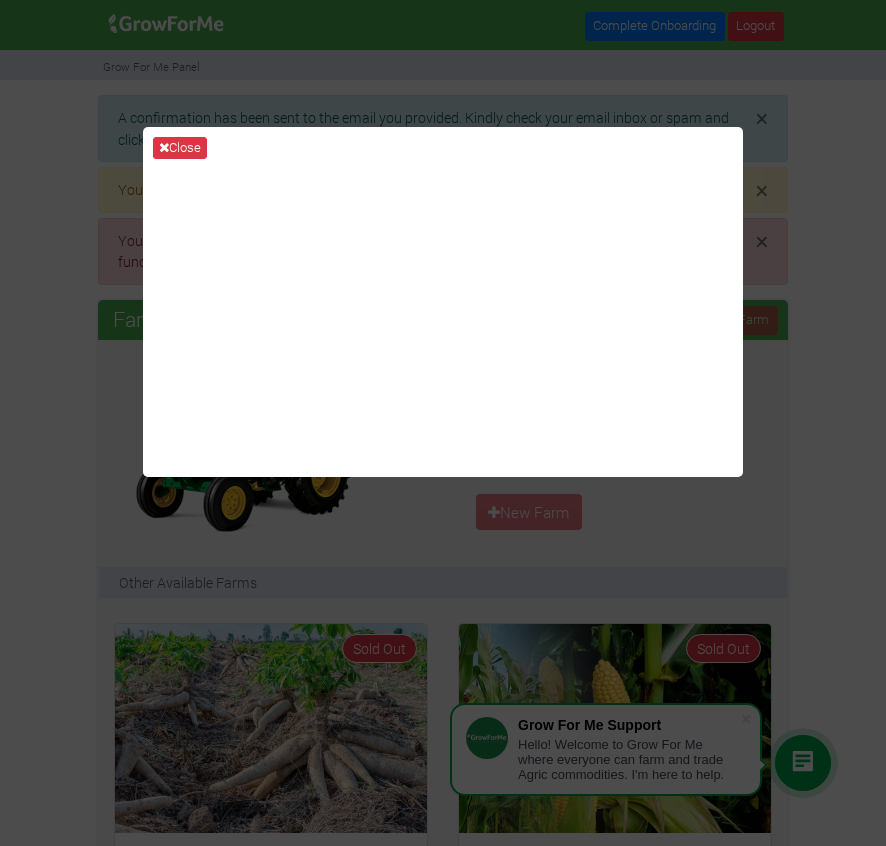 click on "Close" at bounding box center [443, 423] 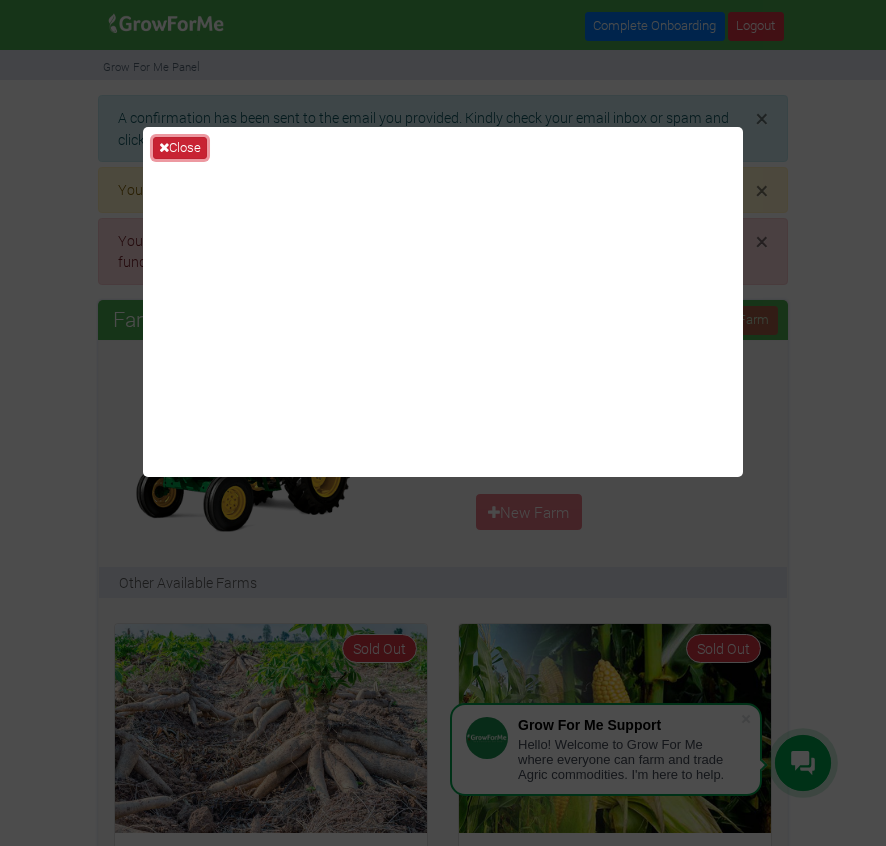 click on "Close" at bounding box center (180, 148) 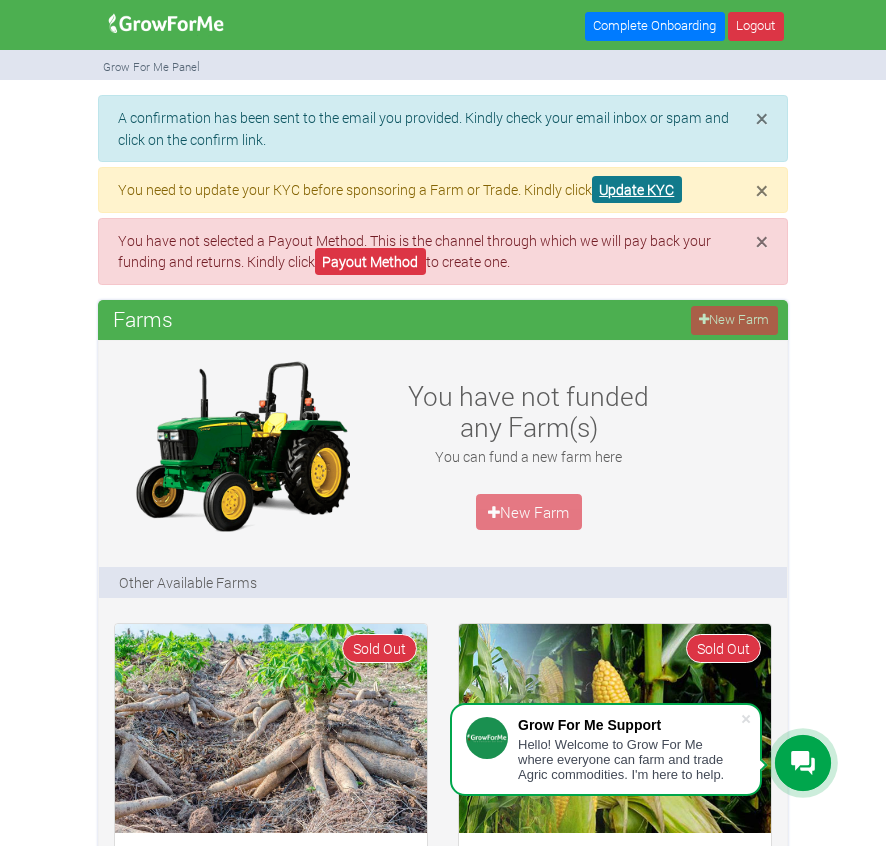 click on "Update KYC" at bounding box center [637, 189] 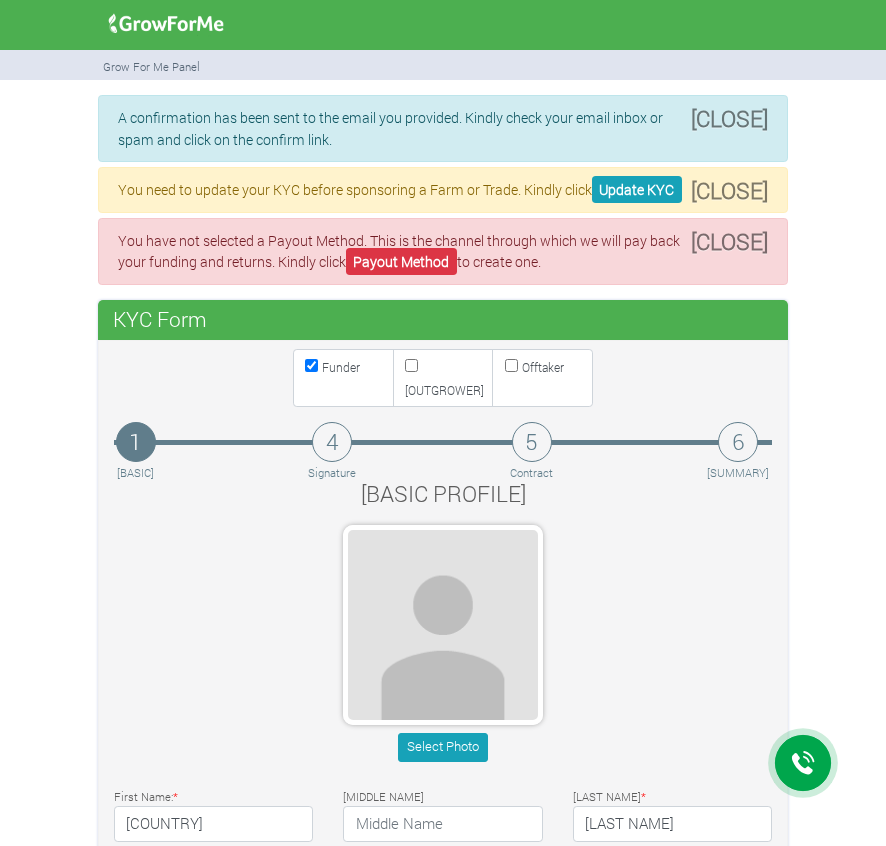 scroll, scrollTop: 0, scrollLeft: 0, axis: both 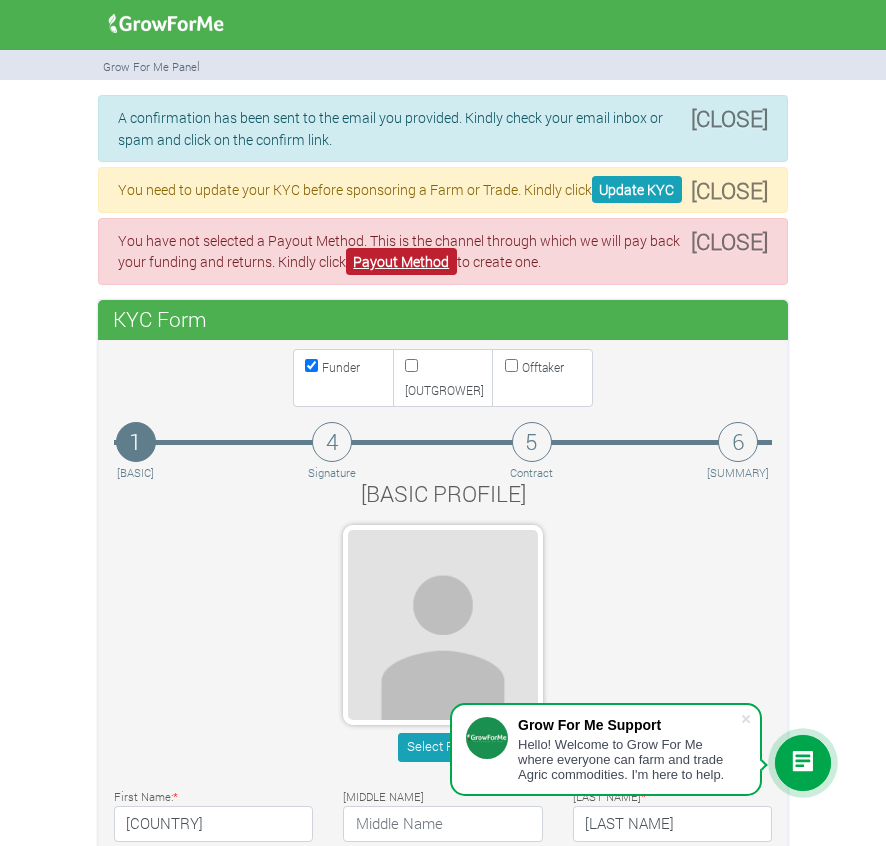 click on "[PAYMENT_METHOD]" at bounding box center [401, 261] 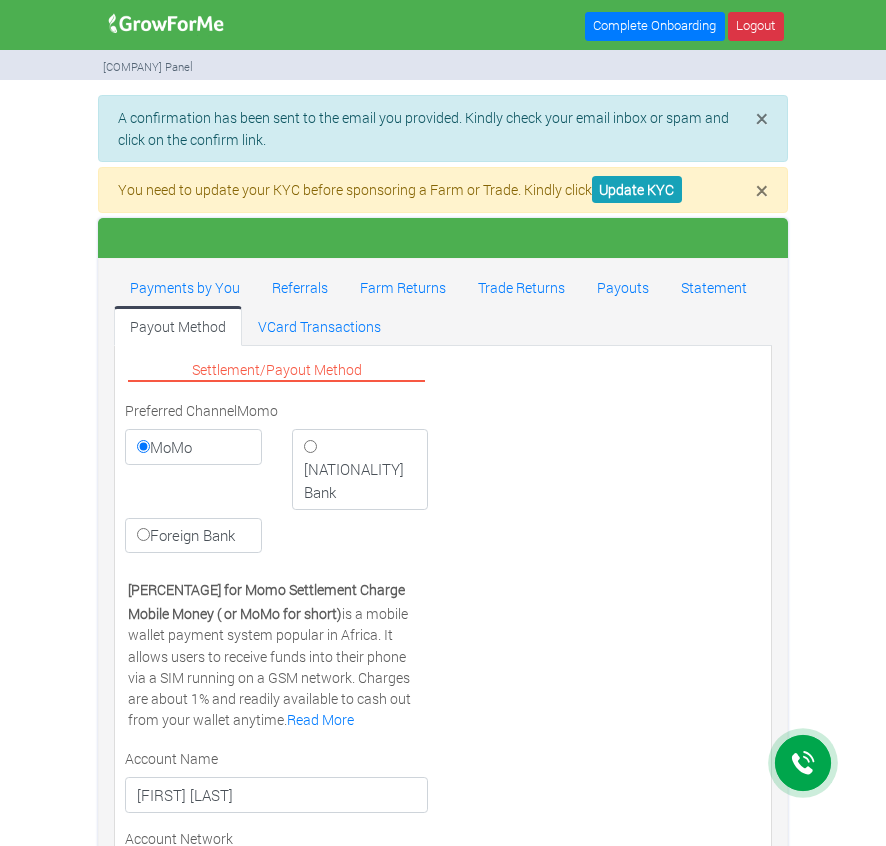 scroll, scrollTop: 0, scrollLeft: 0, axis: both 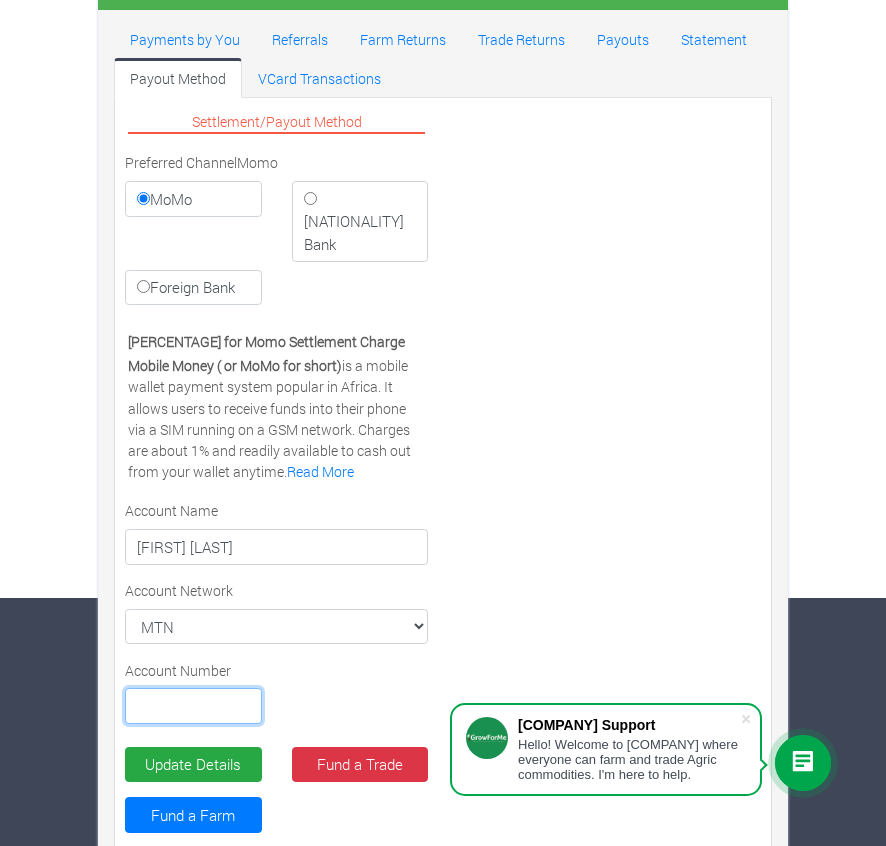 click at bounding box center (193, 706) 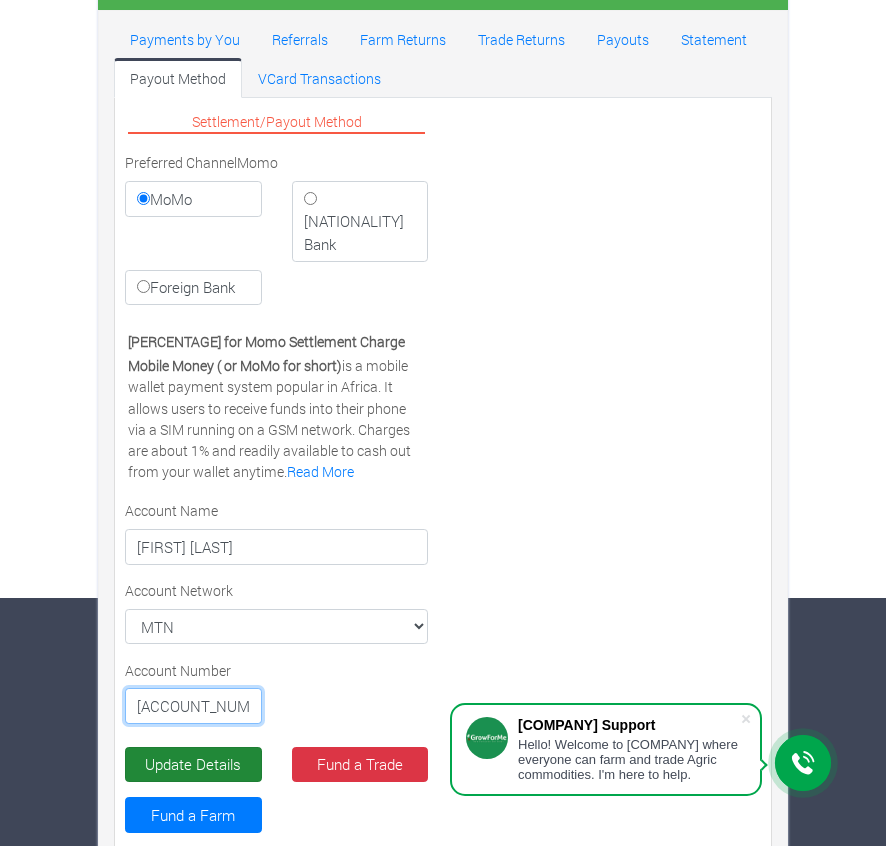 type on "[PHONE]" 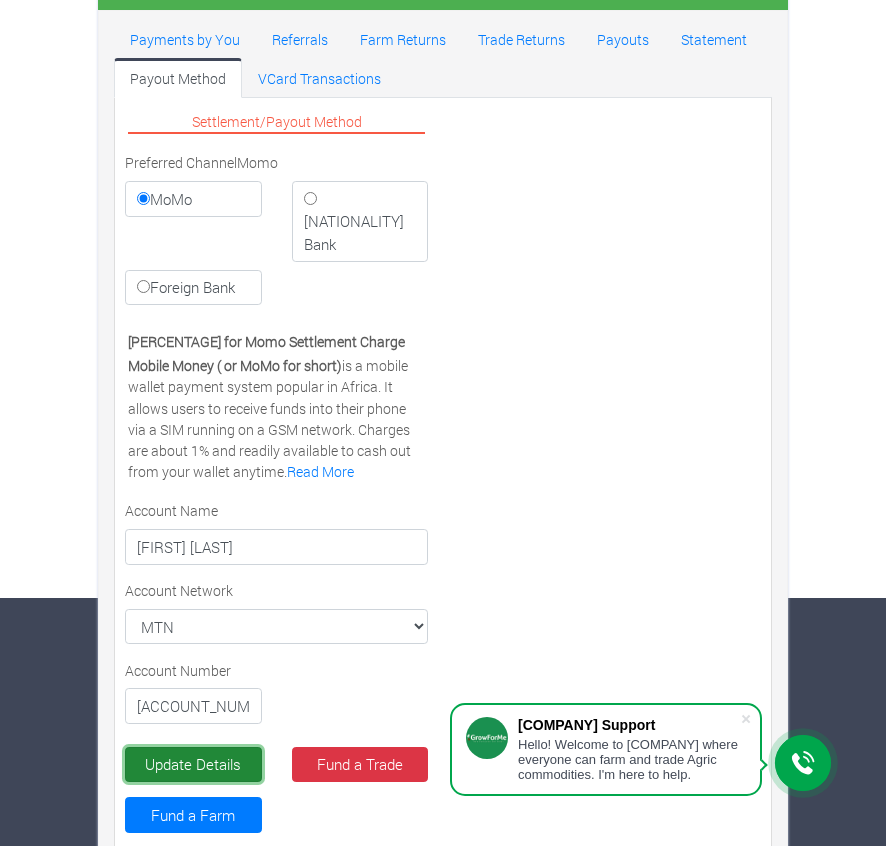 click on "Update Details" at bounding box center [193, 765] 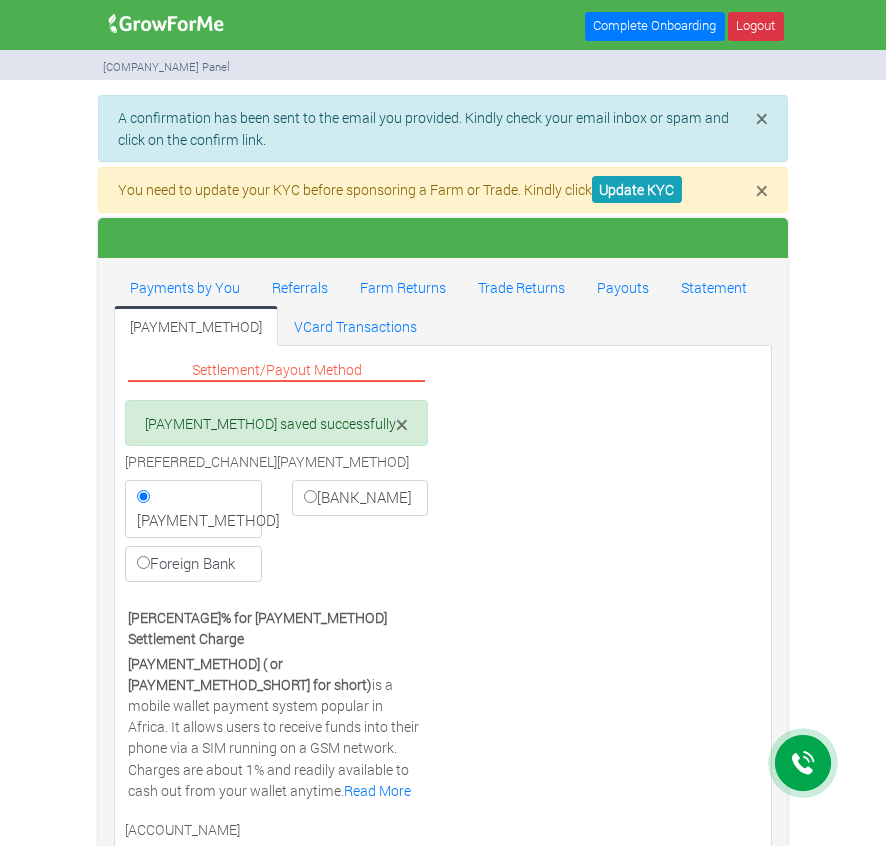 scroll, scrollTop: 0, scrollLeft: 0, axis: both 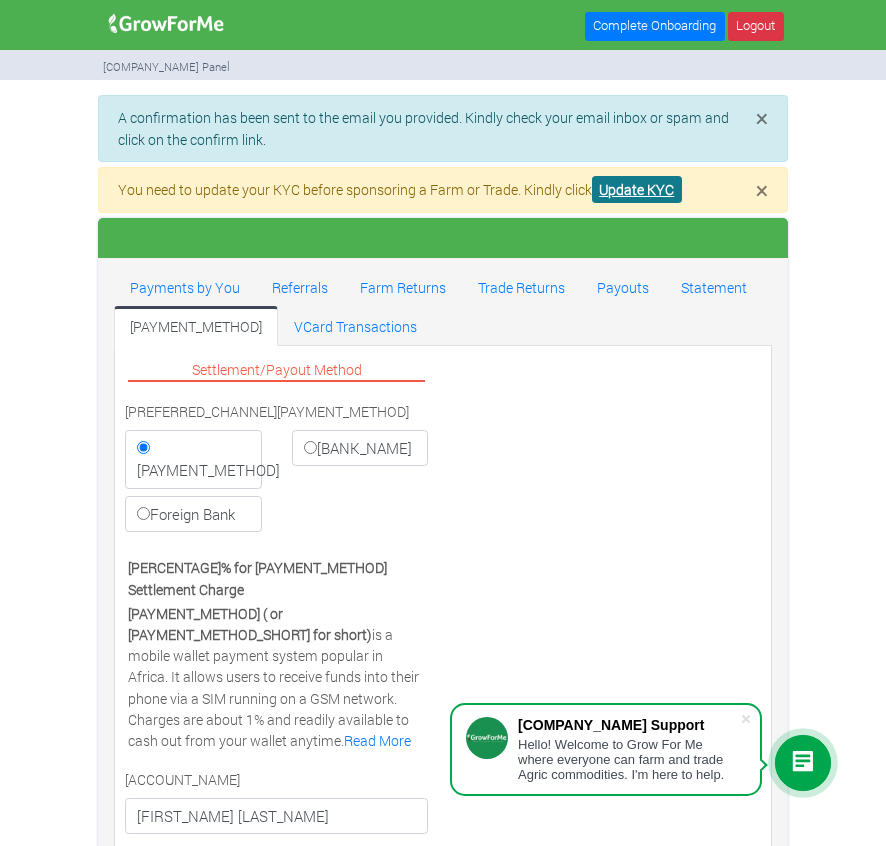 click on "Update KYC" at bounding box center [637, 189] 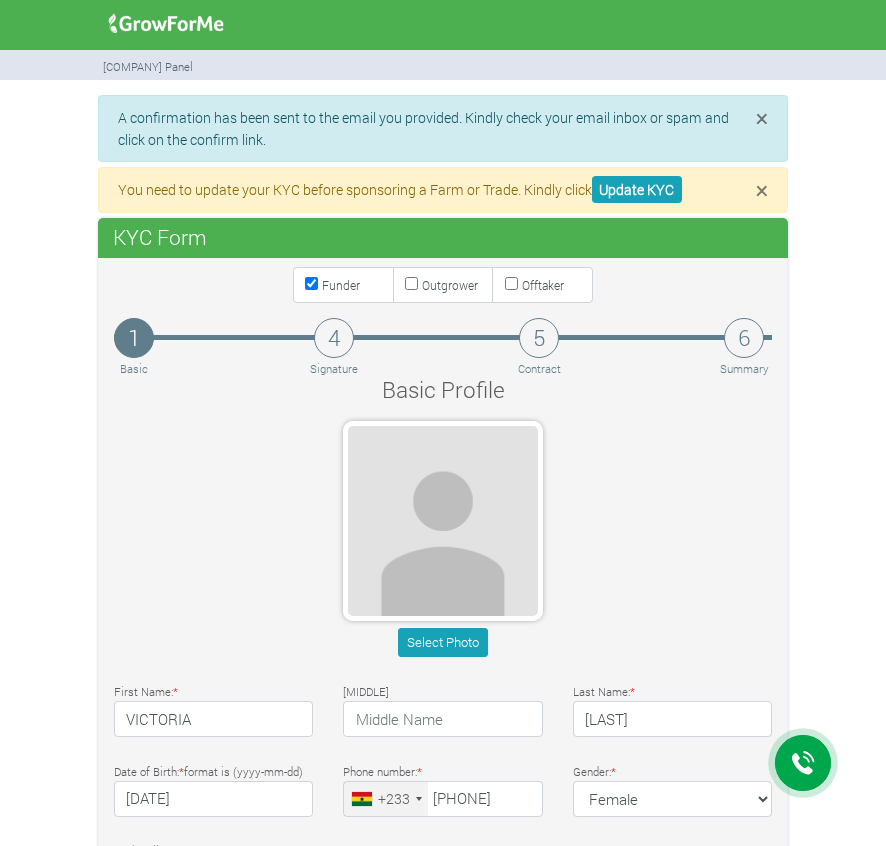 scroll, scrollTop: 0, scrollLeft: 0, axis: both 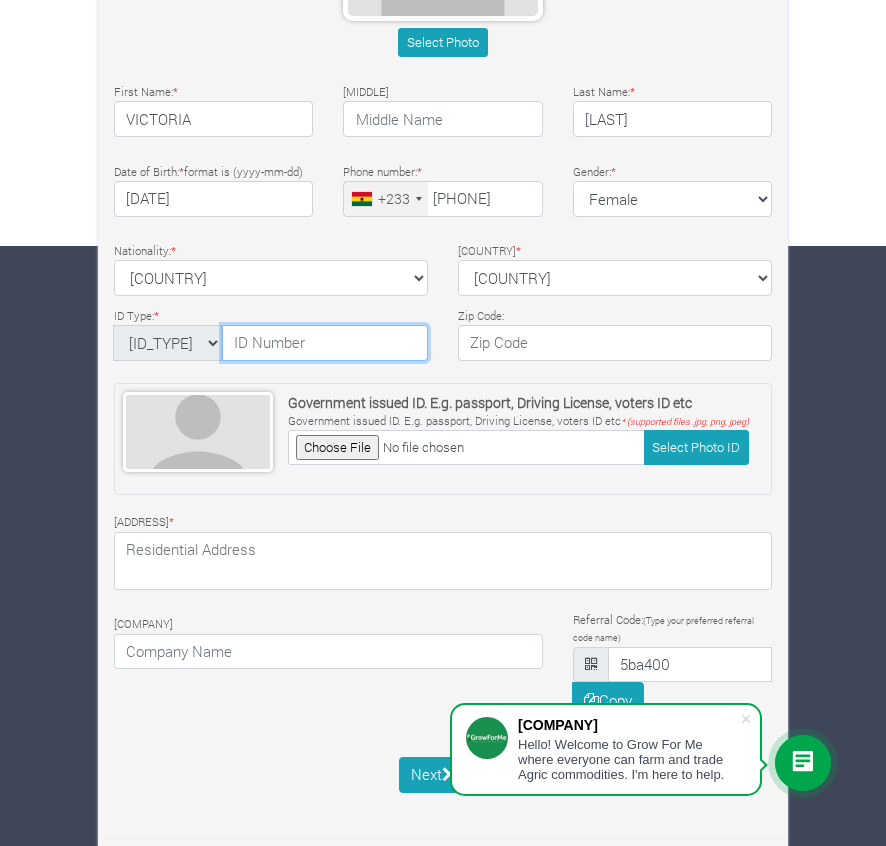 click at bounding box center (325, 343) 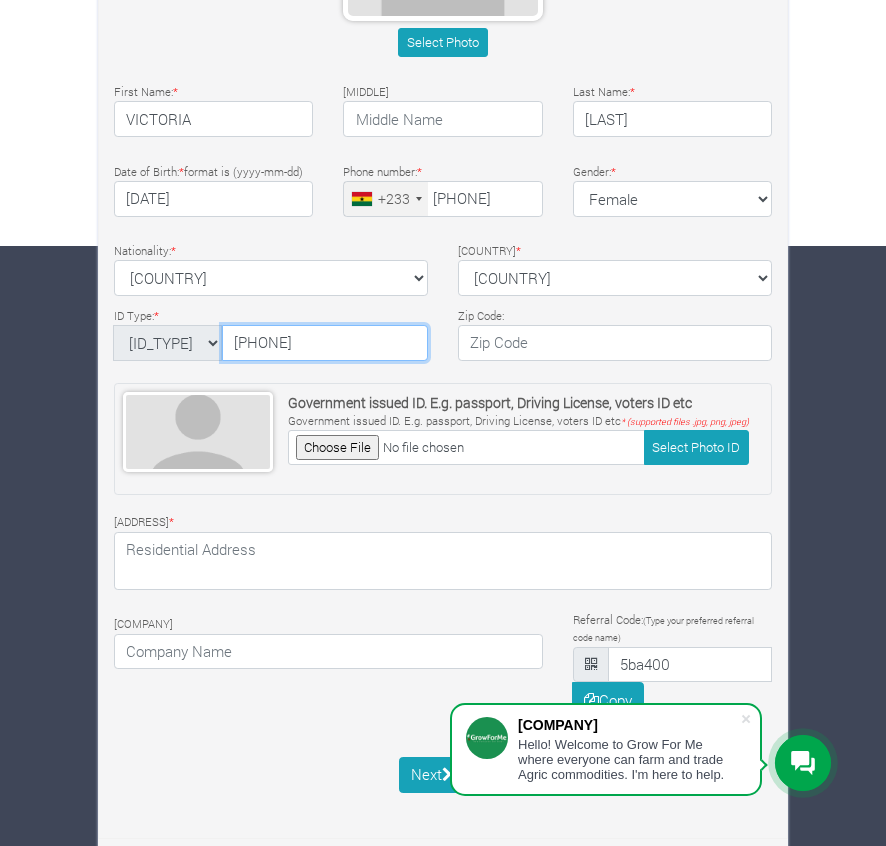 type on "GHA-0011911669" 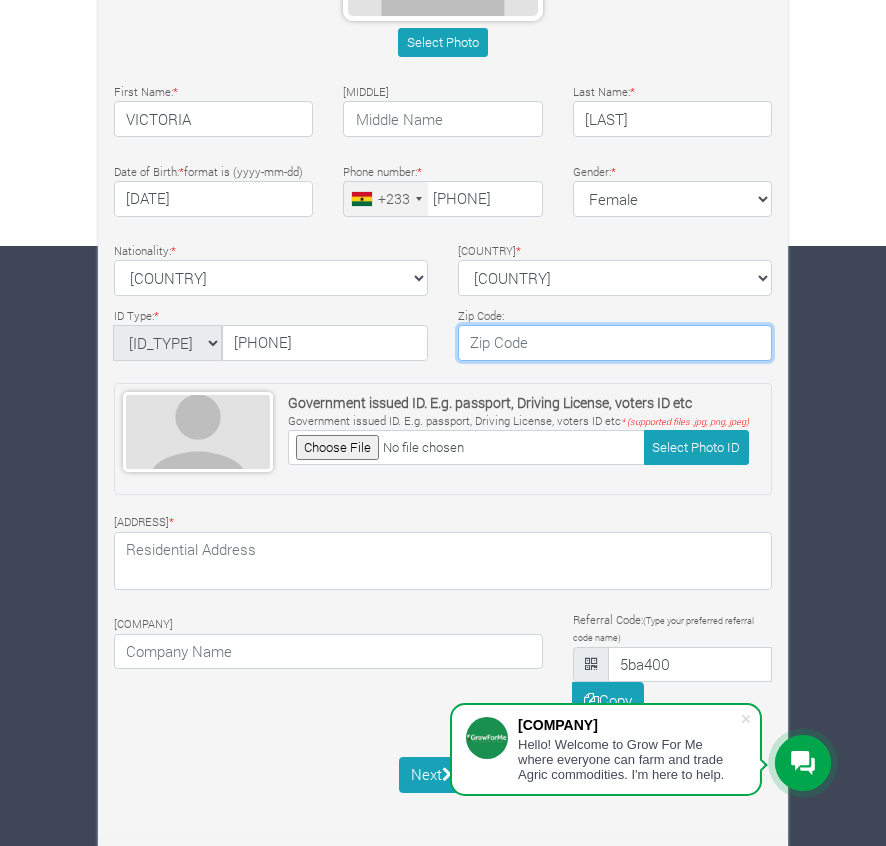 click at bounding box center (615, 343) 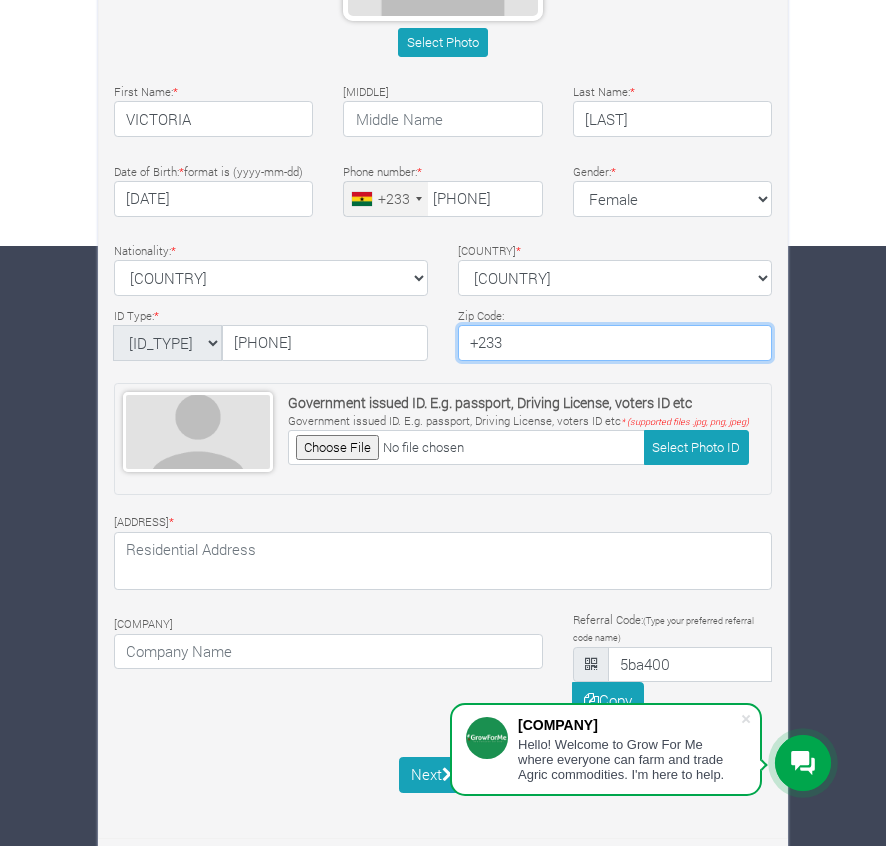 type on "+233" 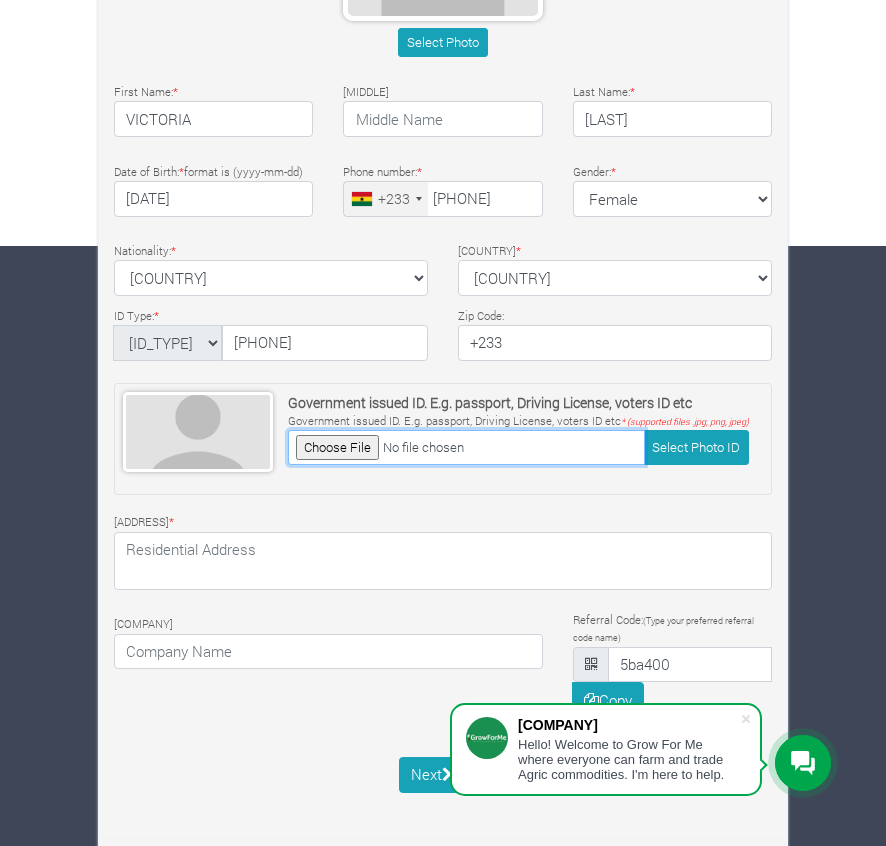 click at bounding box center [466, 447] 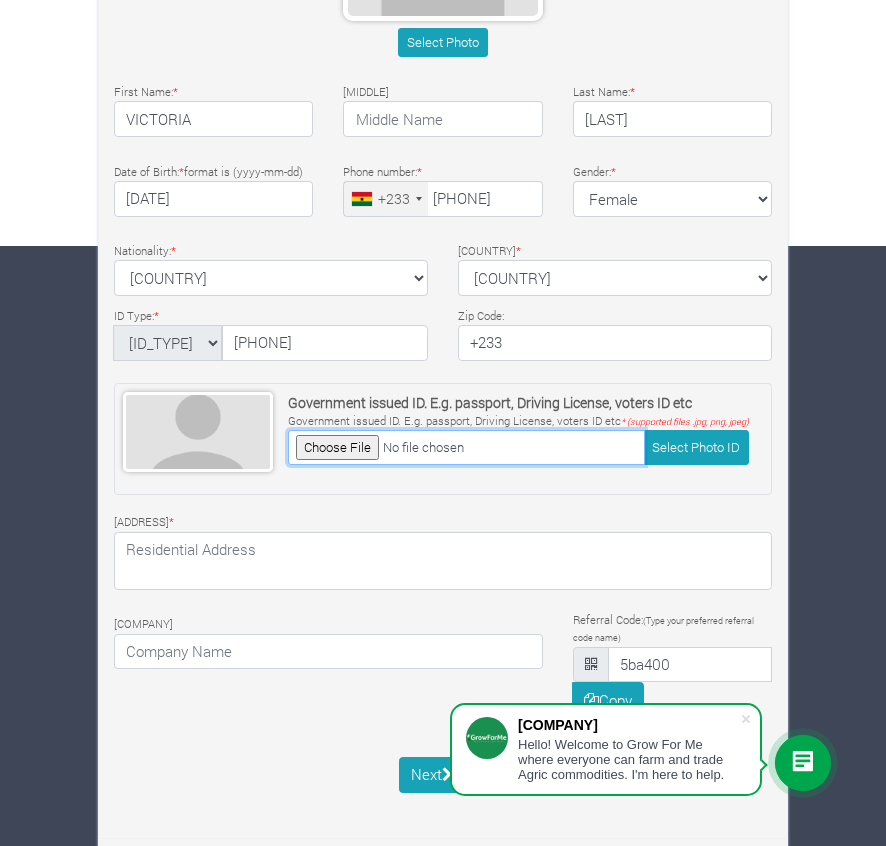 type on "C:\fakepath\2.jpeg" 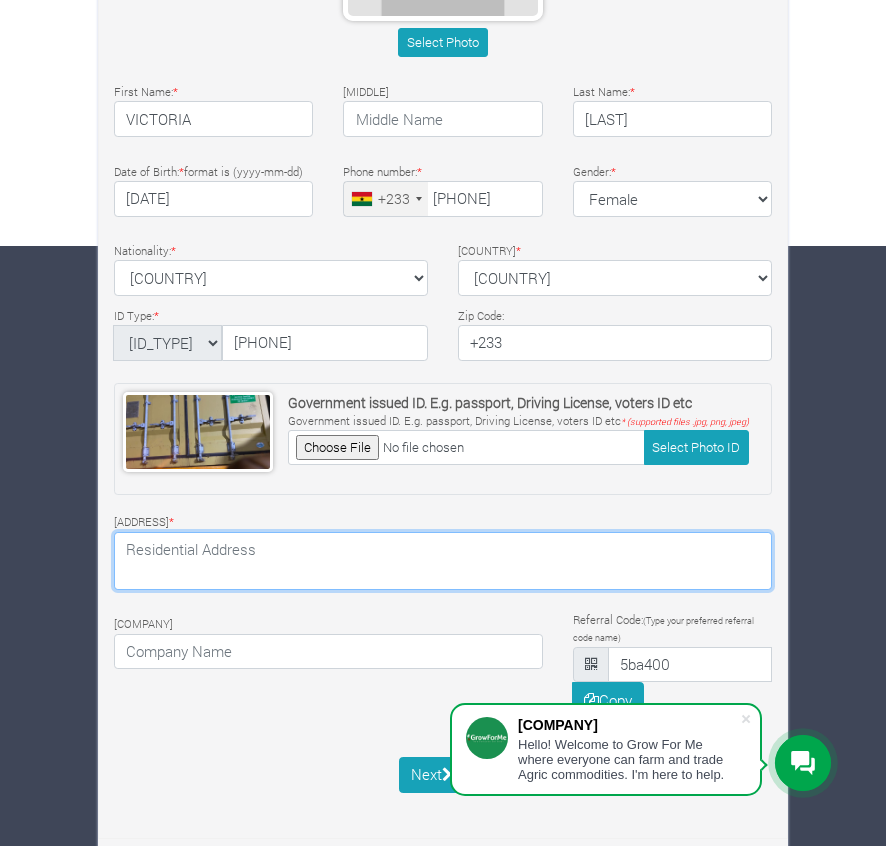 click at bounding box center [443, 561] 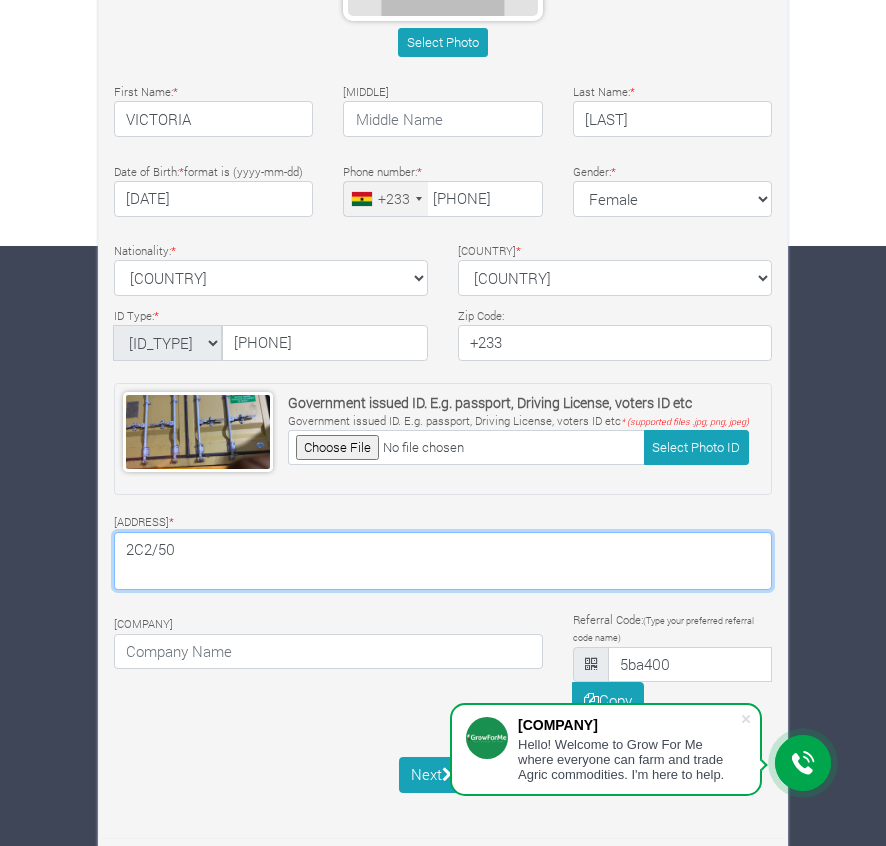 type on "2C2/50" 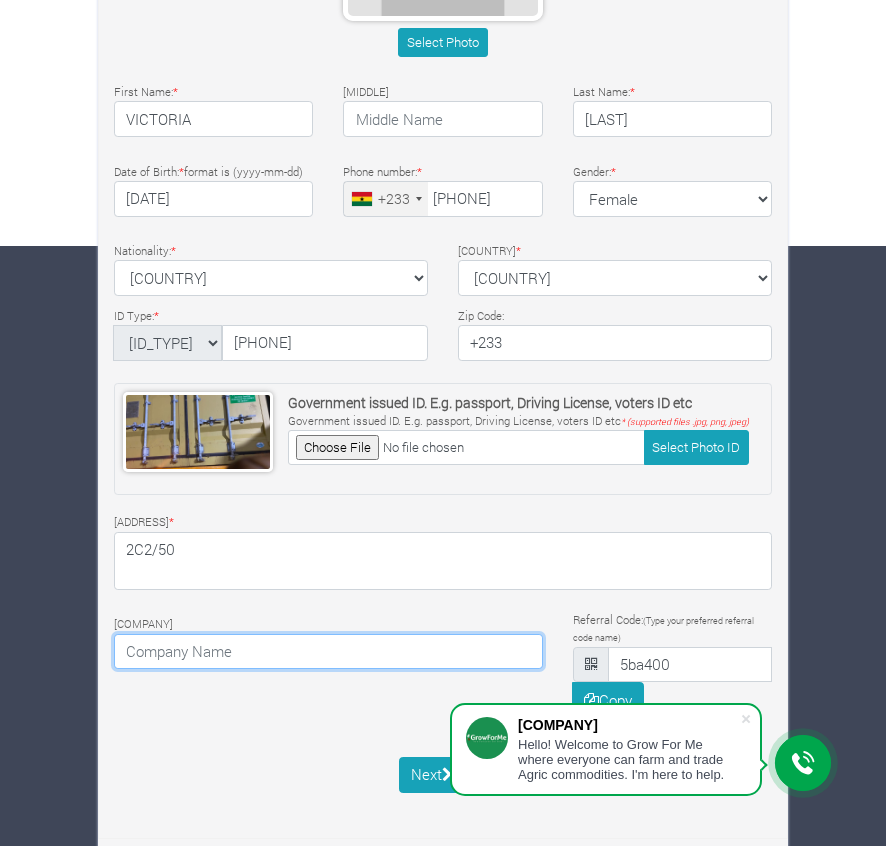click at bounding box center [328, 652] 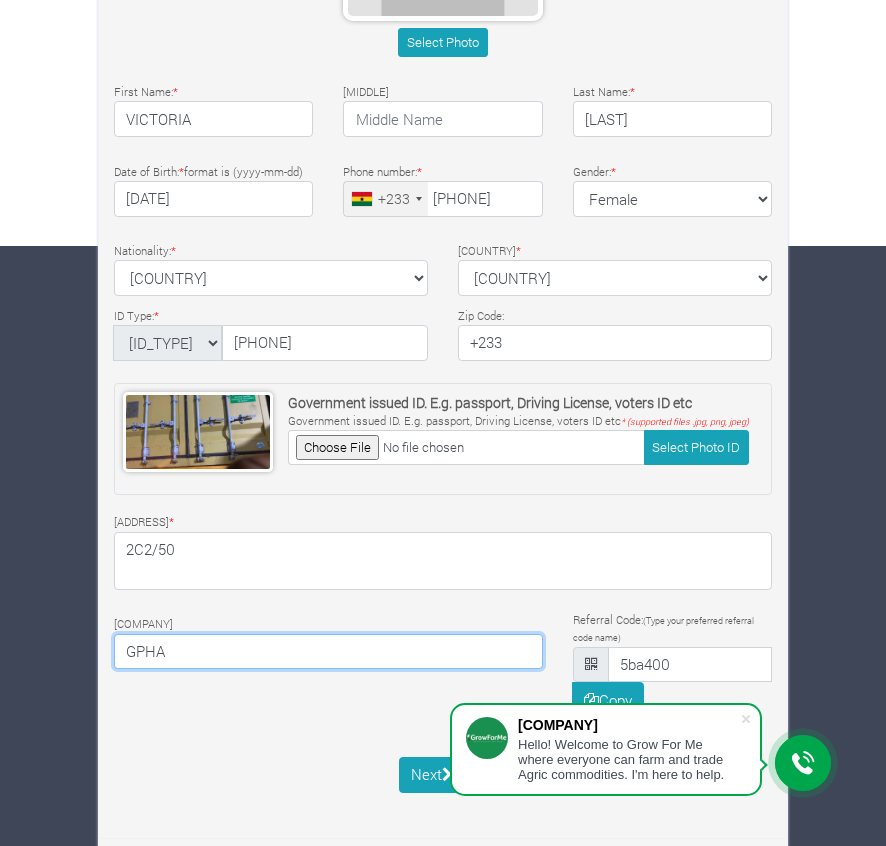 type on "GPHA" 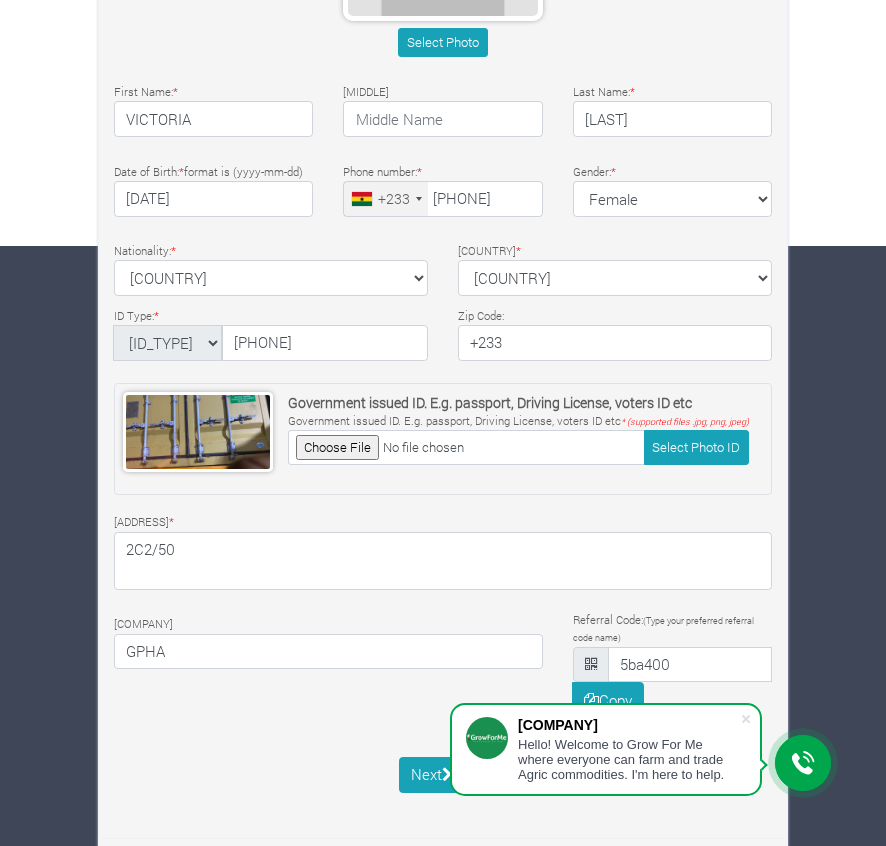 click on "Next" at bounding box center (213, 108) 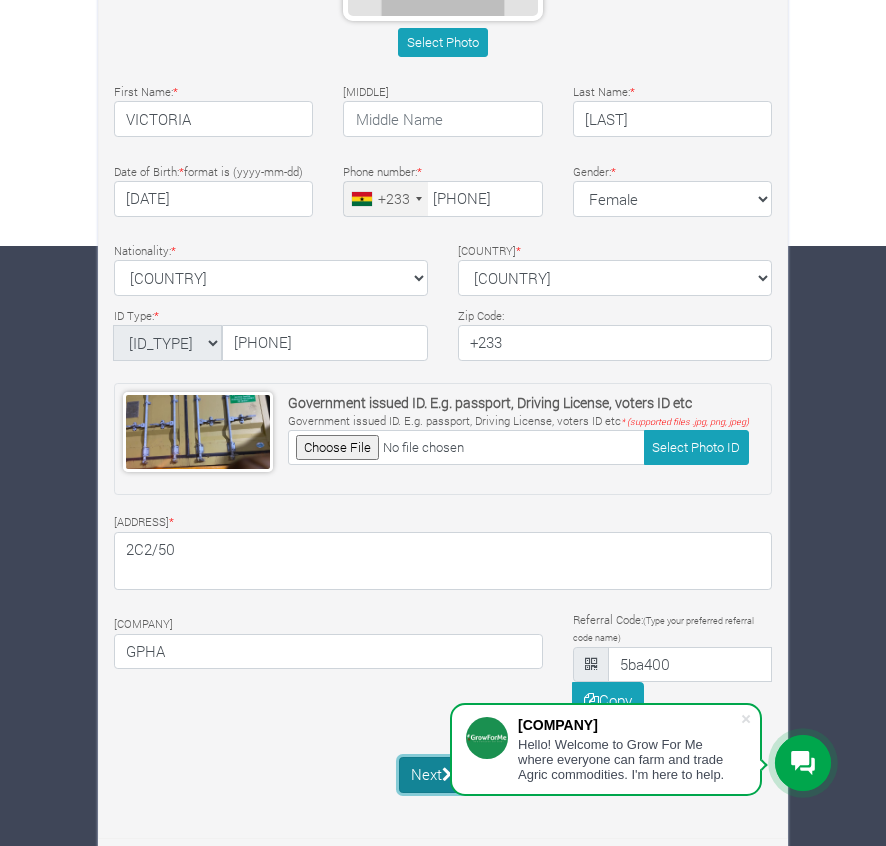 click on "Next" at bounding box center (443, 775) 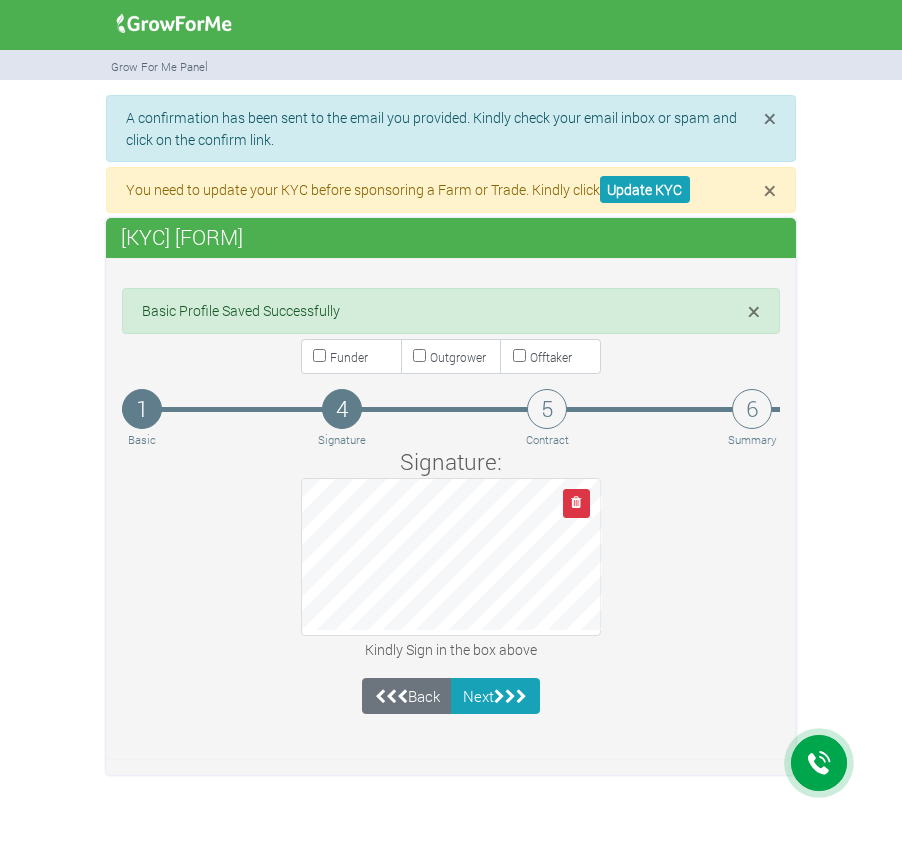 scroll, scrollTop: 0, scrollLeft: 0, axis: both 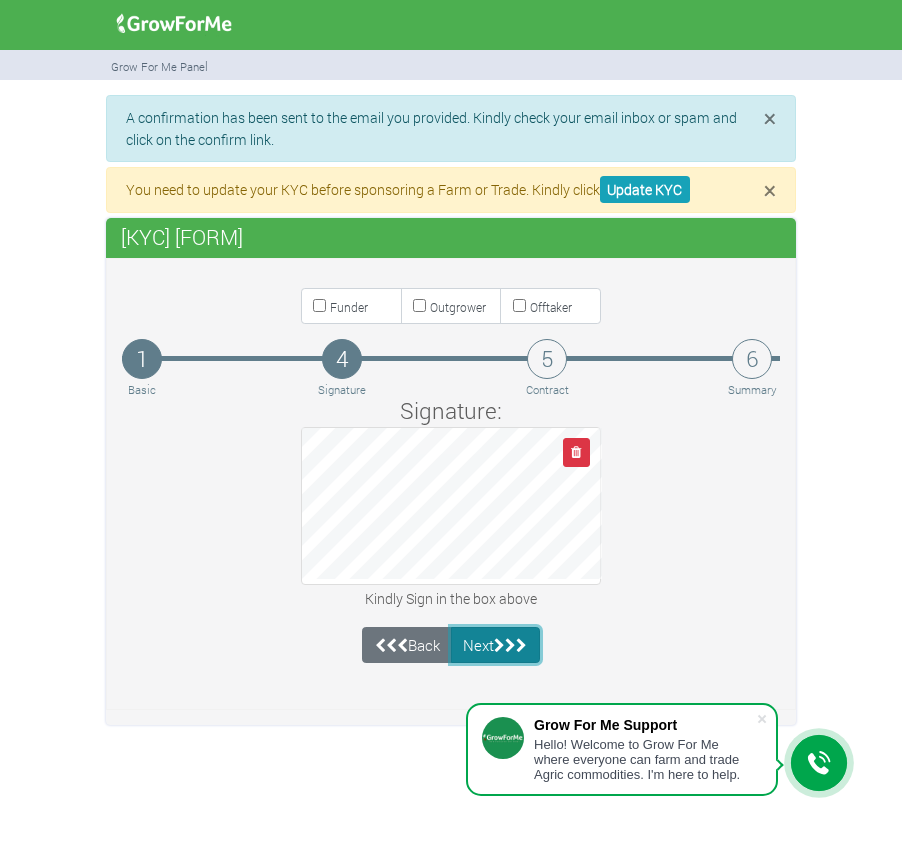 click at bounding box center (499, 645) 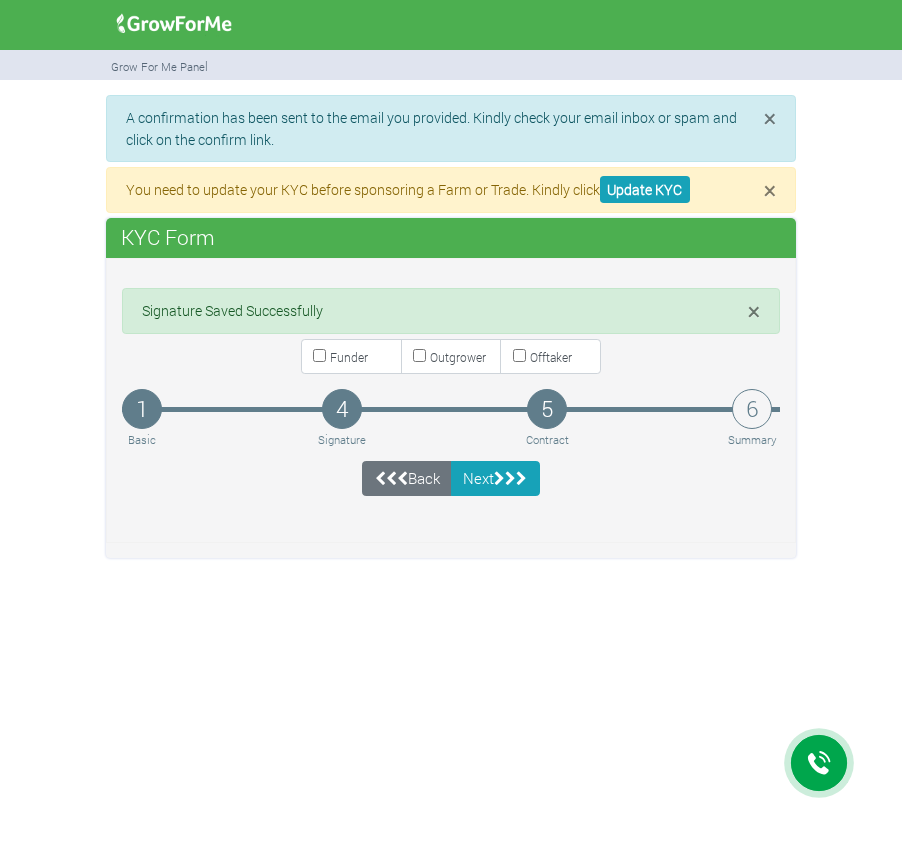 scroll, scrollTop: 0, scrollLeft: 0, axis: both 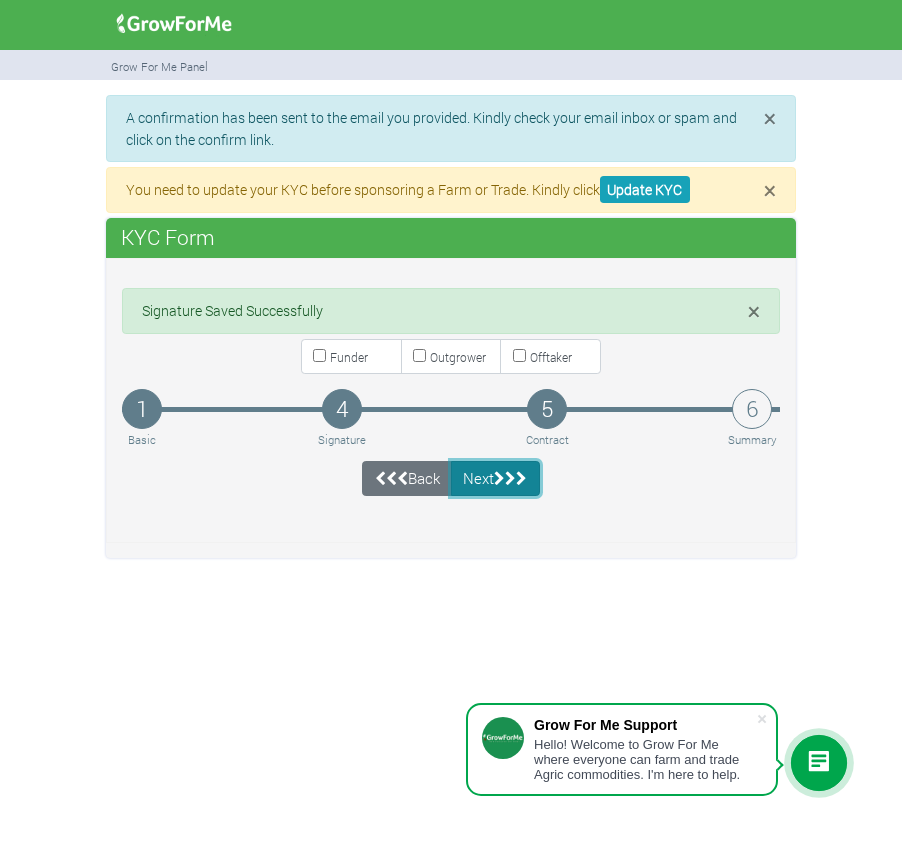 click on "Next" at bounding box center [495, 479] 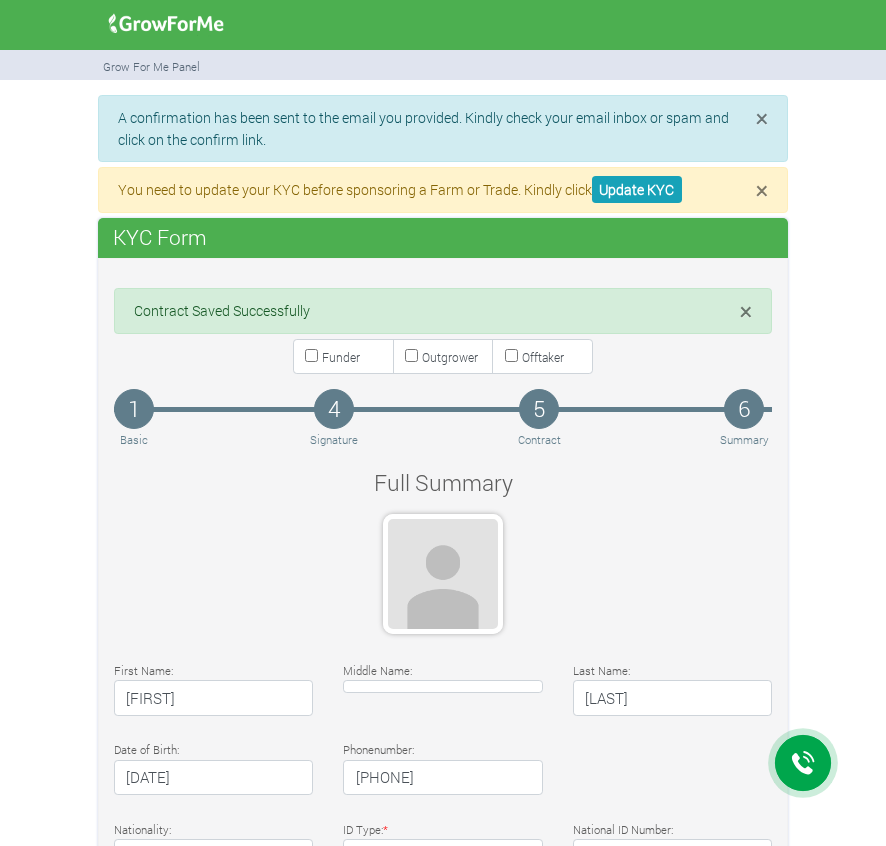 scroll, scrollTop: 0, scrollLeft: 0, axis: both 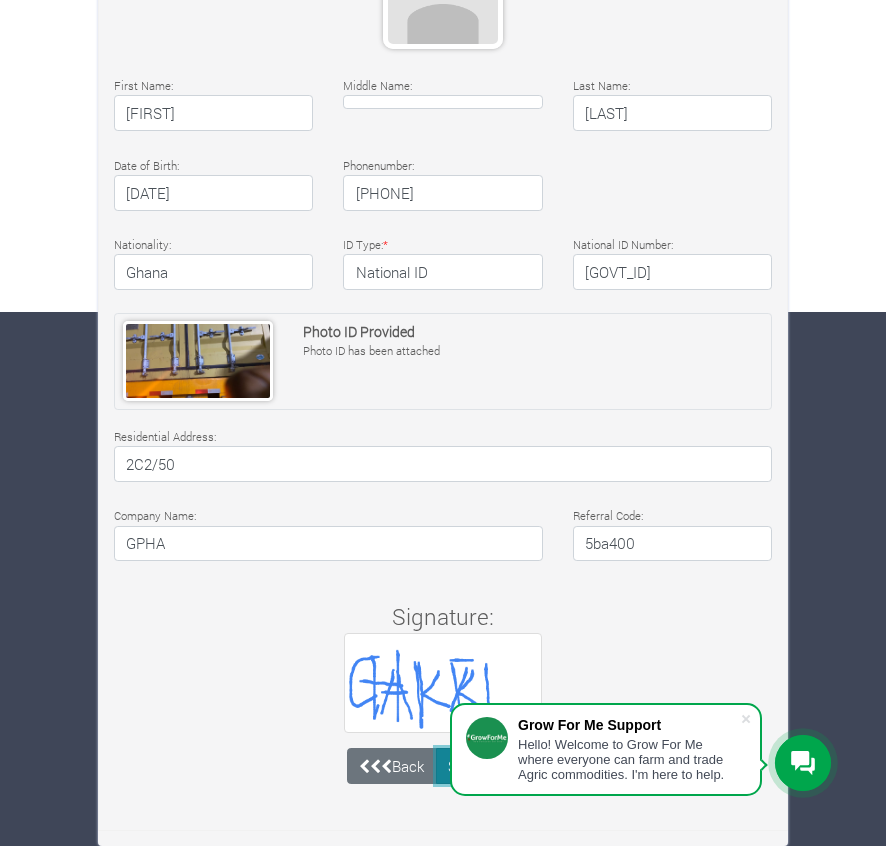 click on "Submit" at bounding box center [488, 766] 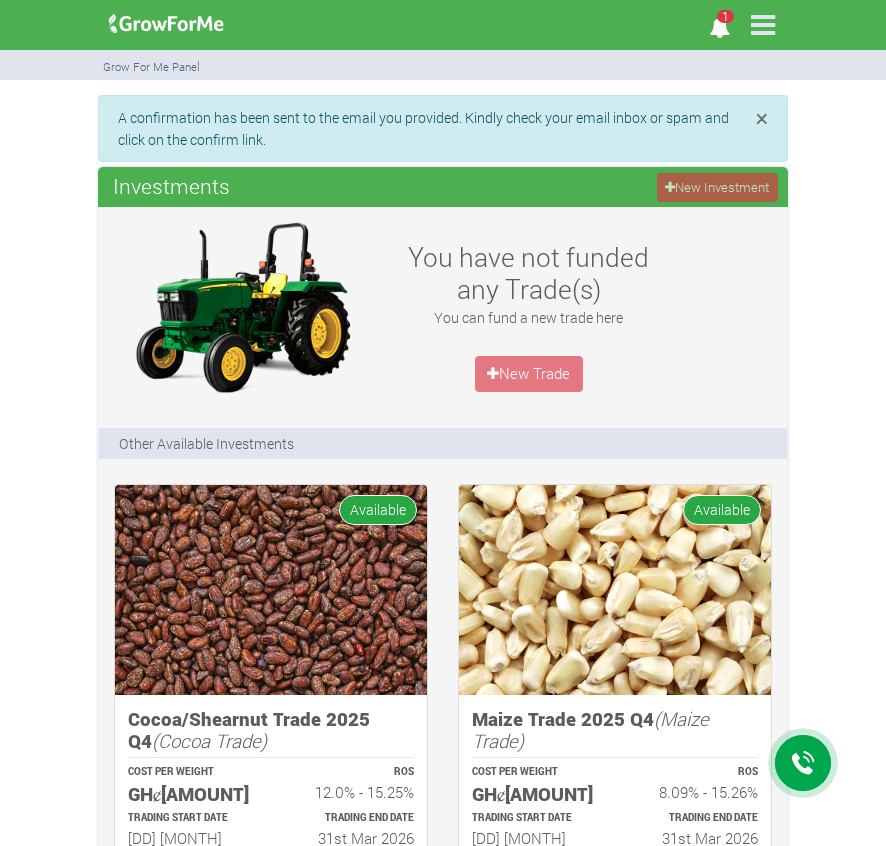 scroll, scrollTop: 0, scrollLeft: 0, axis: both 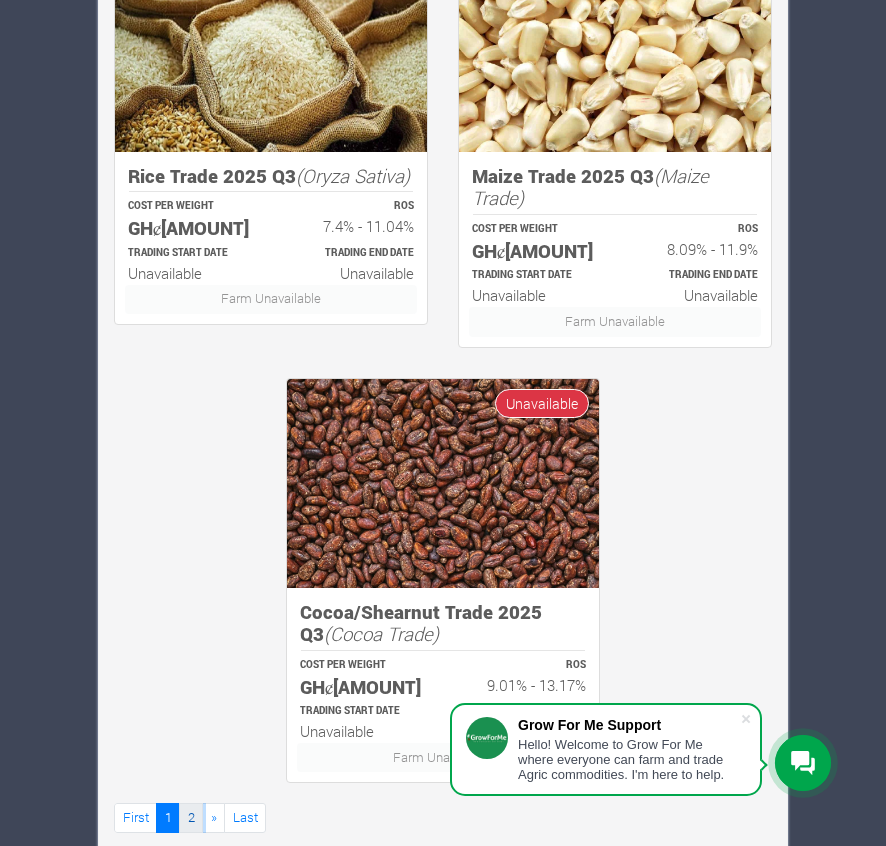 click on "2" at bounding box center (191, 817) 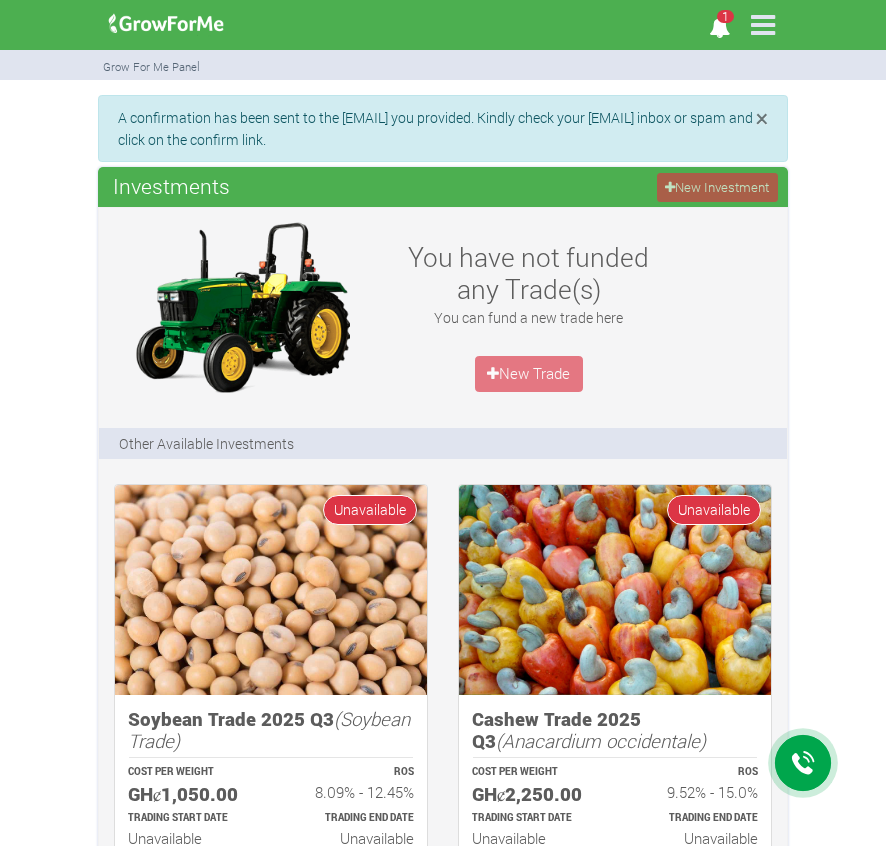 scroll, scrollTop: 0, scrollLeft: 0, axis: both 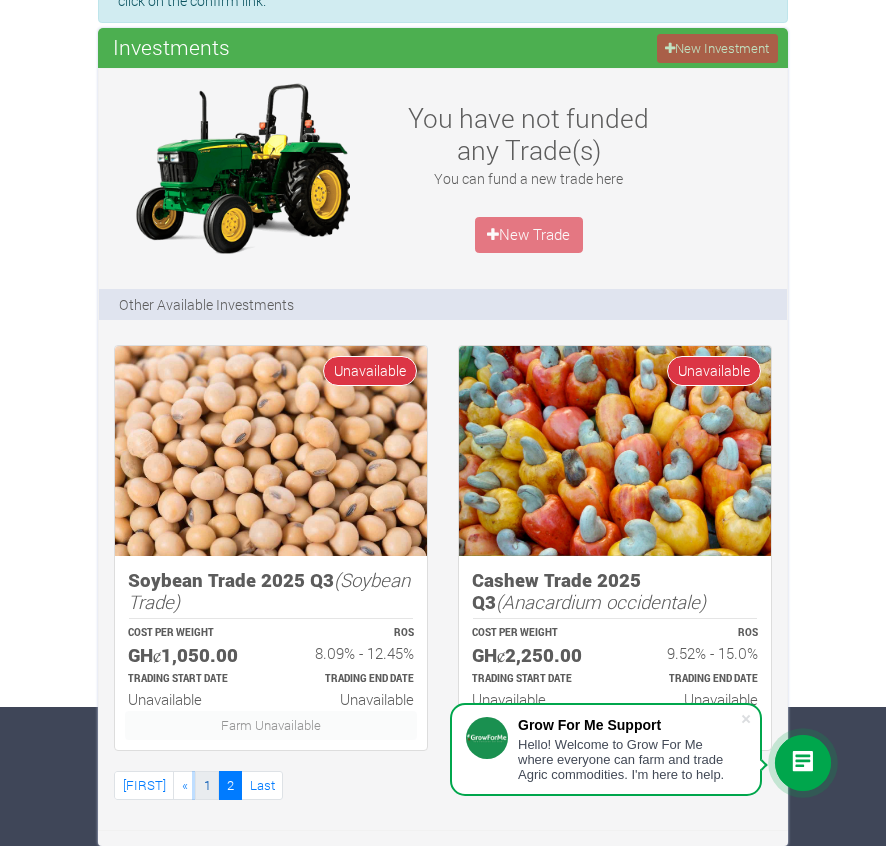click on "1" at bounding box center [144, 785] 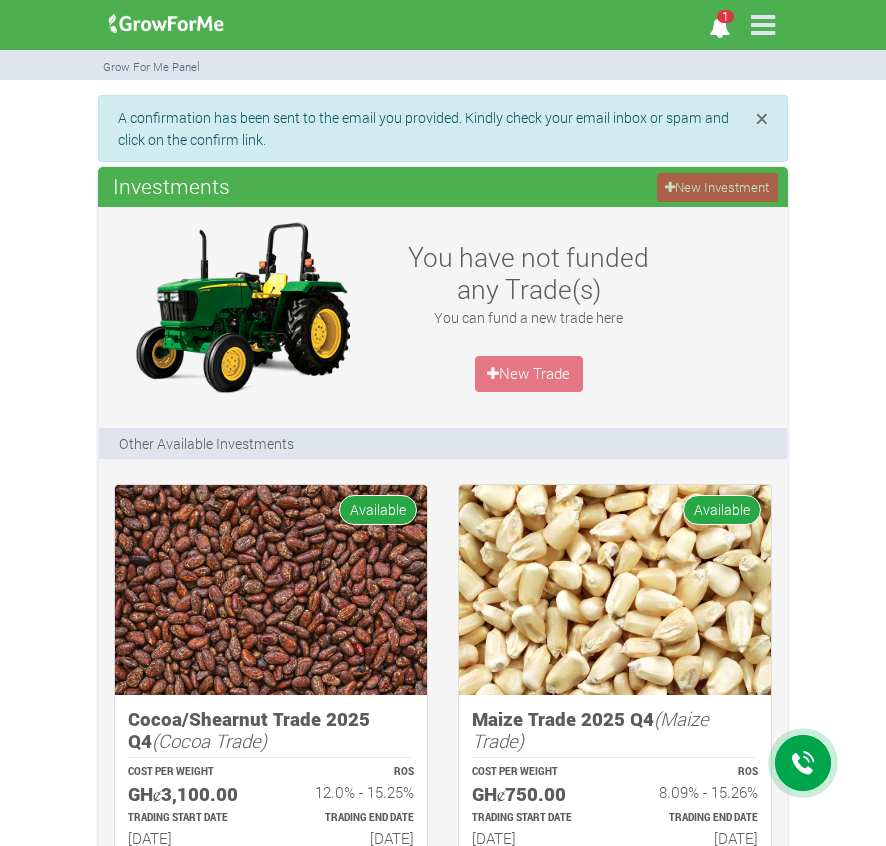 scroll, scrollTop: 0, scrollLeft: 0, axis: both 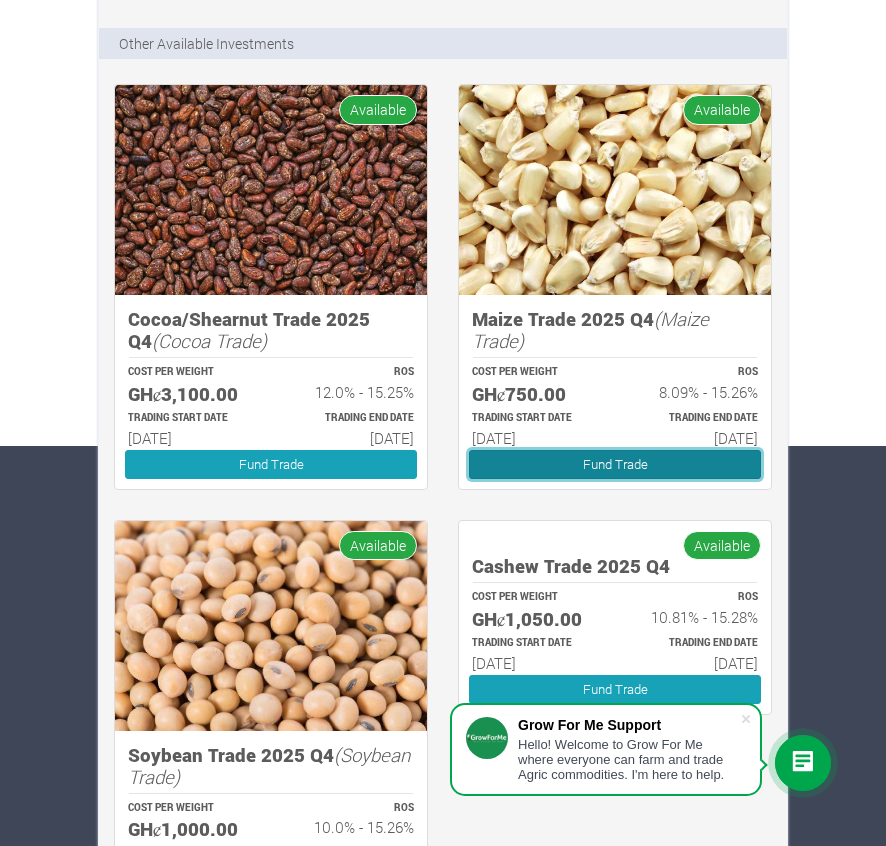 click on "Fund Trade" at bounding box center [615, 464] 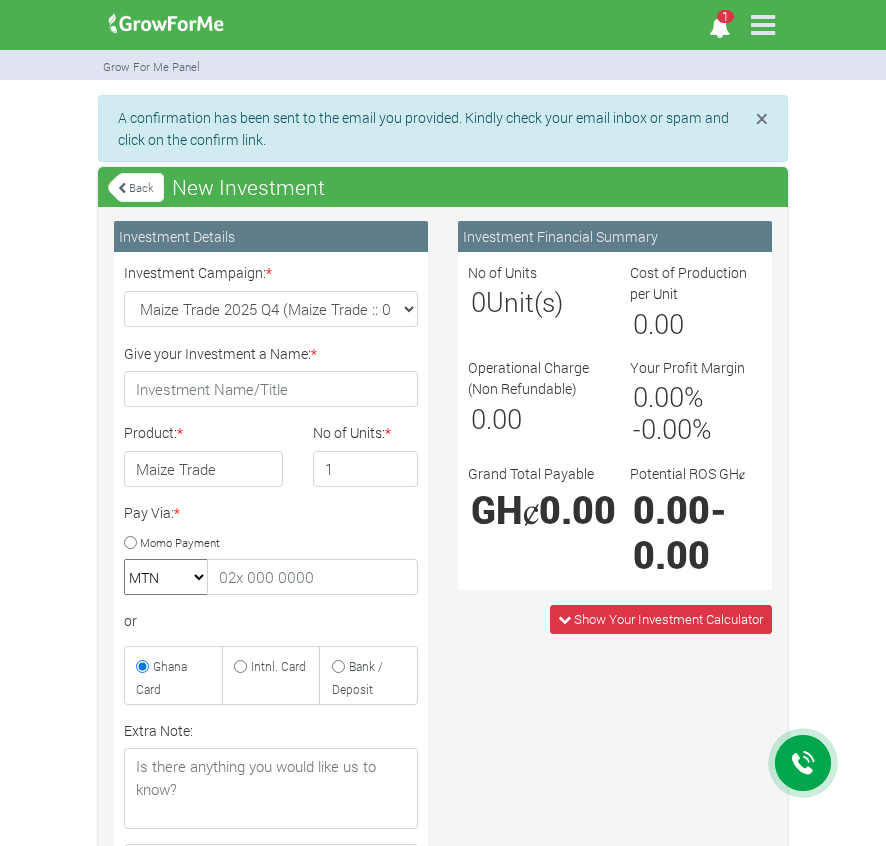 scroll, scrollTop: 0, scrollLeft: 0, axis: both 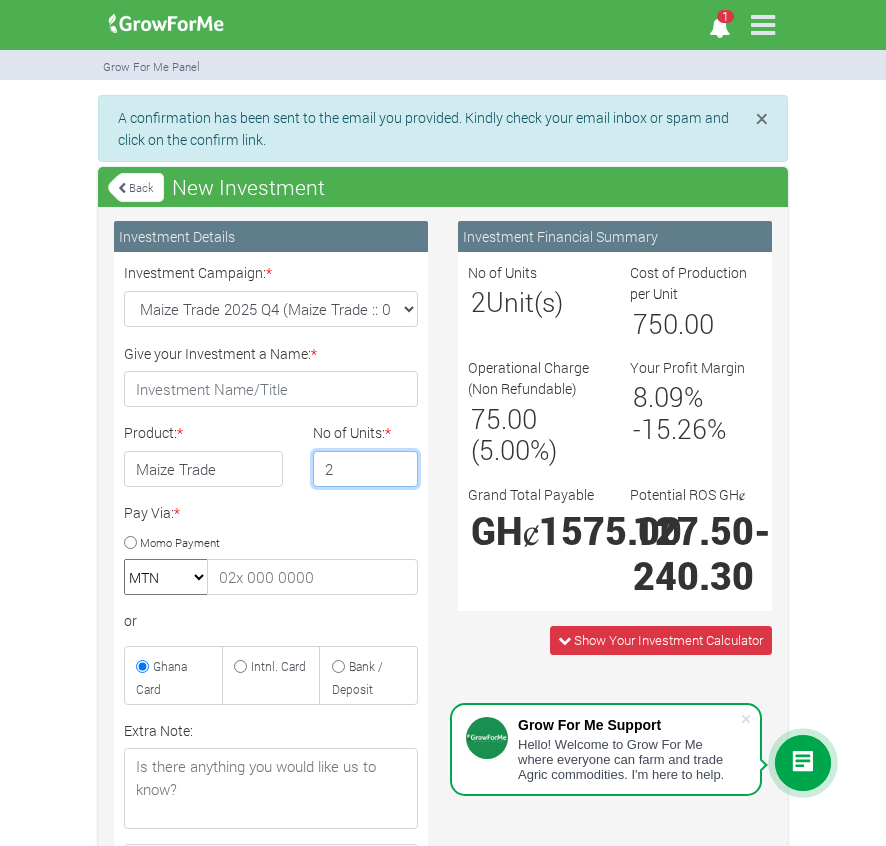 click on "2" at bounding box center [365, 469] 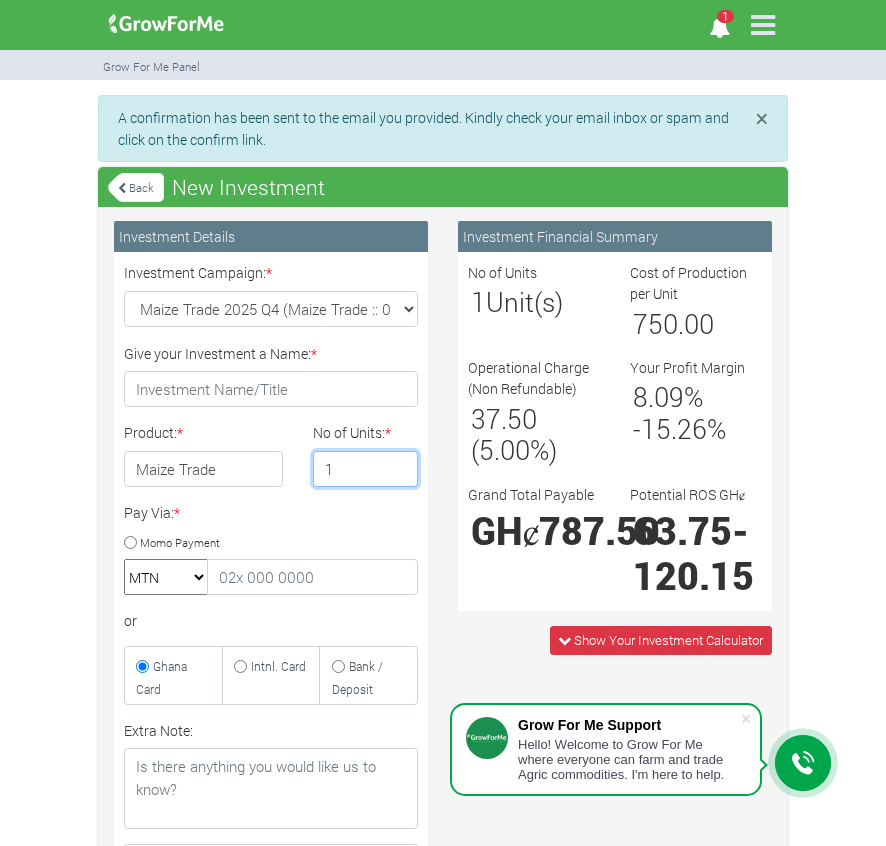 click on "1" at bounding box center (365, 469) 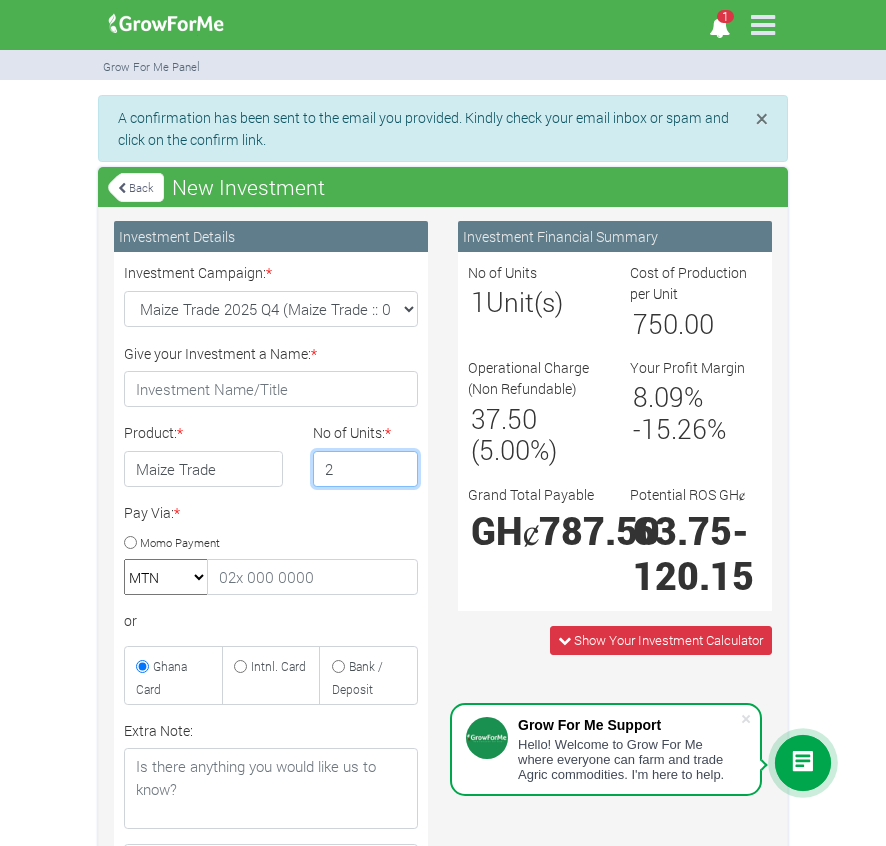 type on "2" 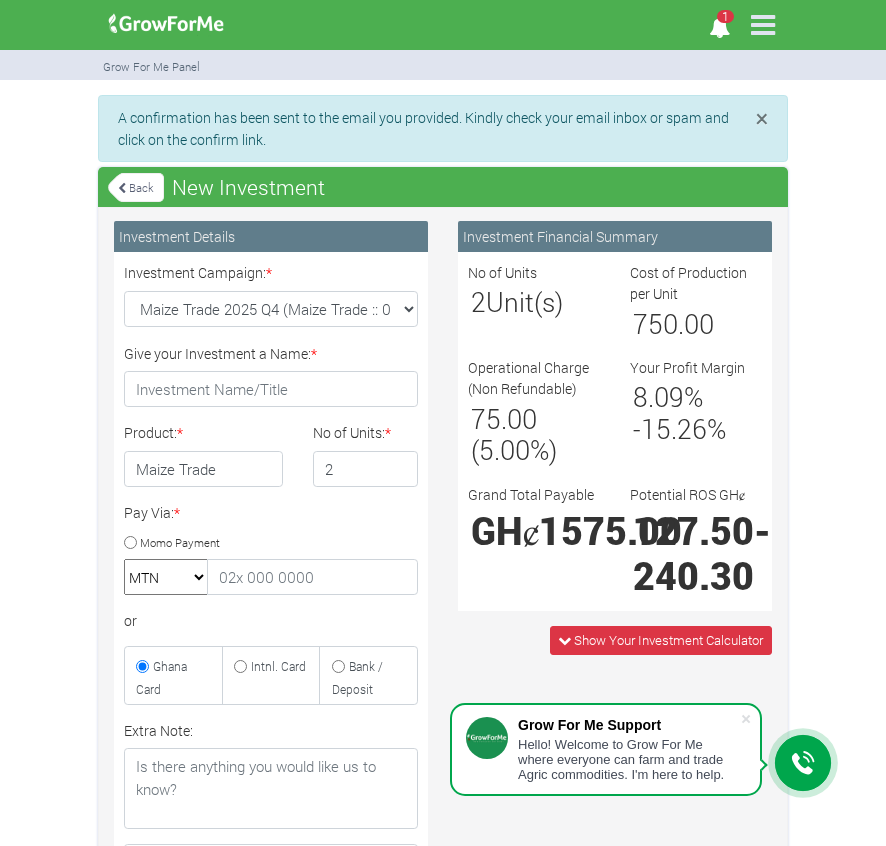click on "Momo Payment" at bounding box center [172, 541] 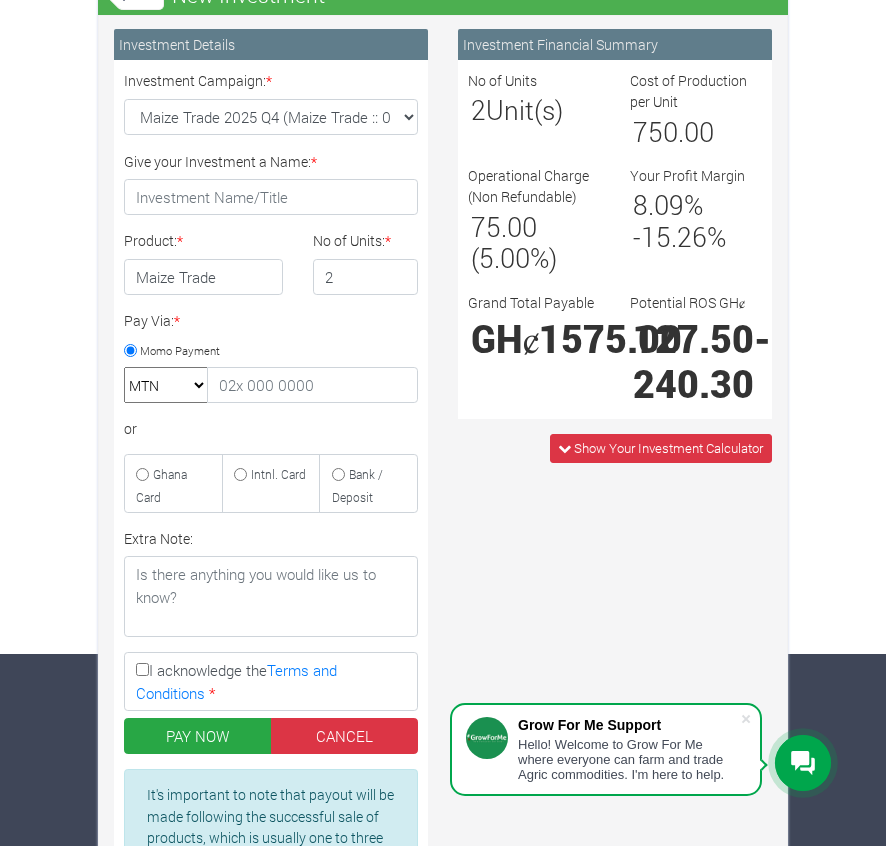 scroll, scrollTop: 0, scrollLeft: 0, axis: both 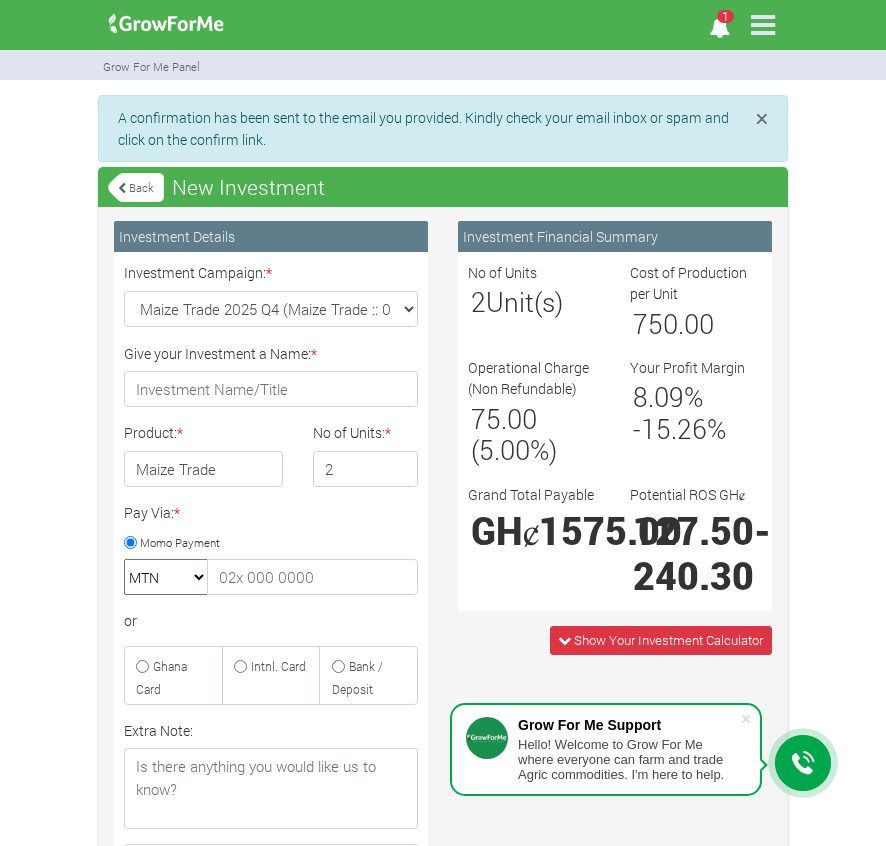 click at bounding box center (122, 188) 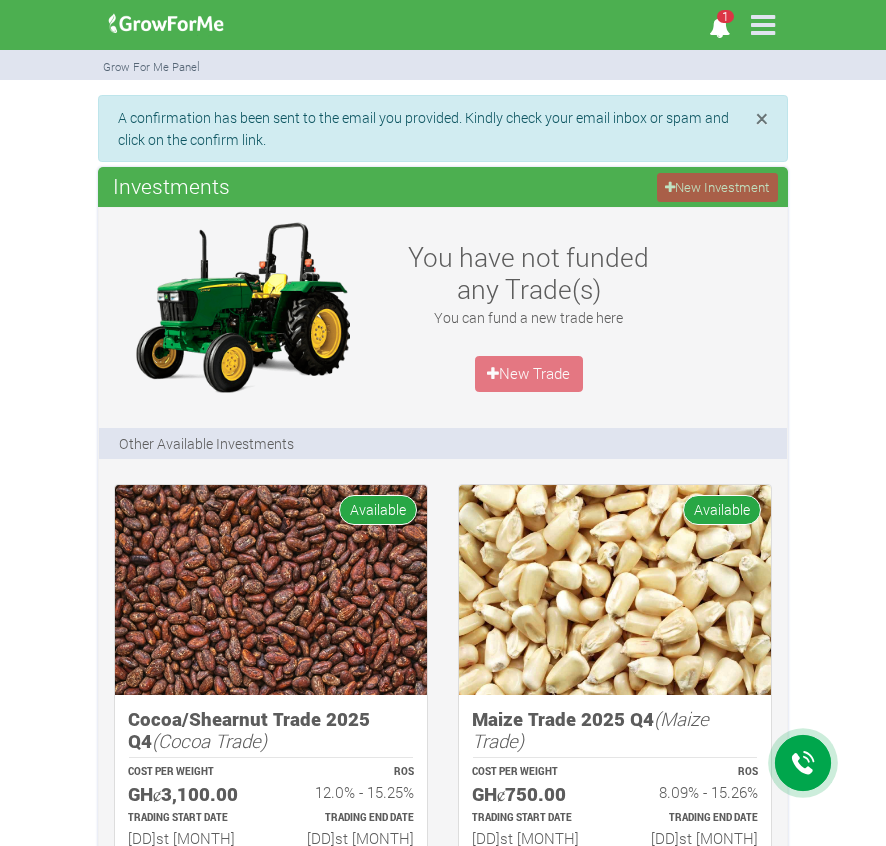 scroll, scrollTop: 0, scrollLeft: 0, axis: both 